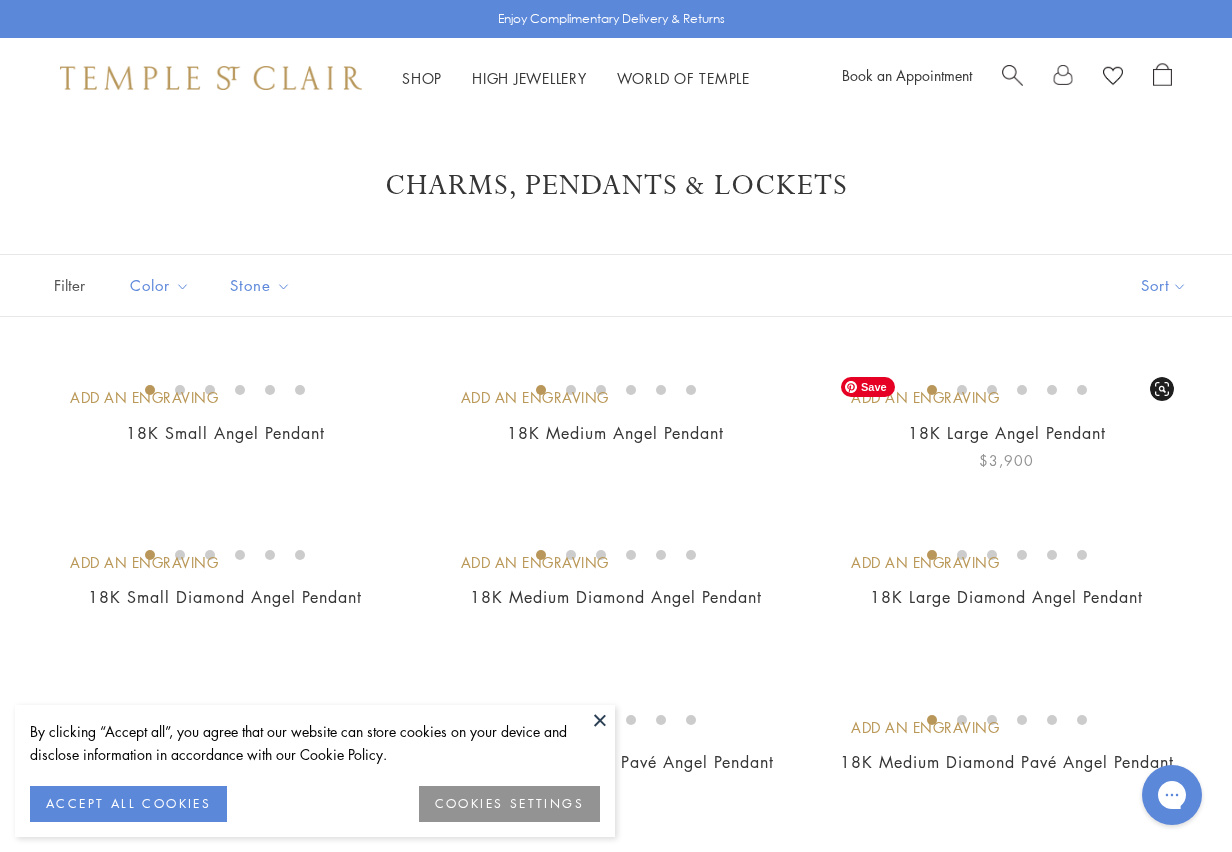 scroll, scrollTop: 0, scrollLeft: 0, axis: both 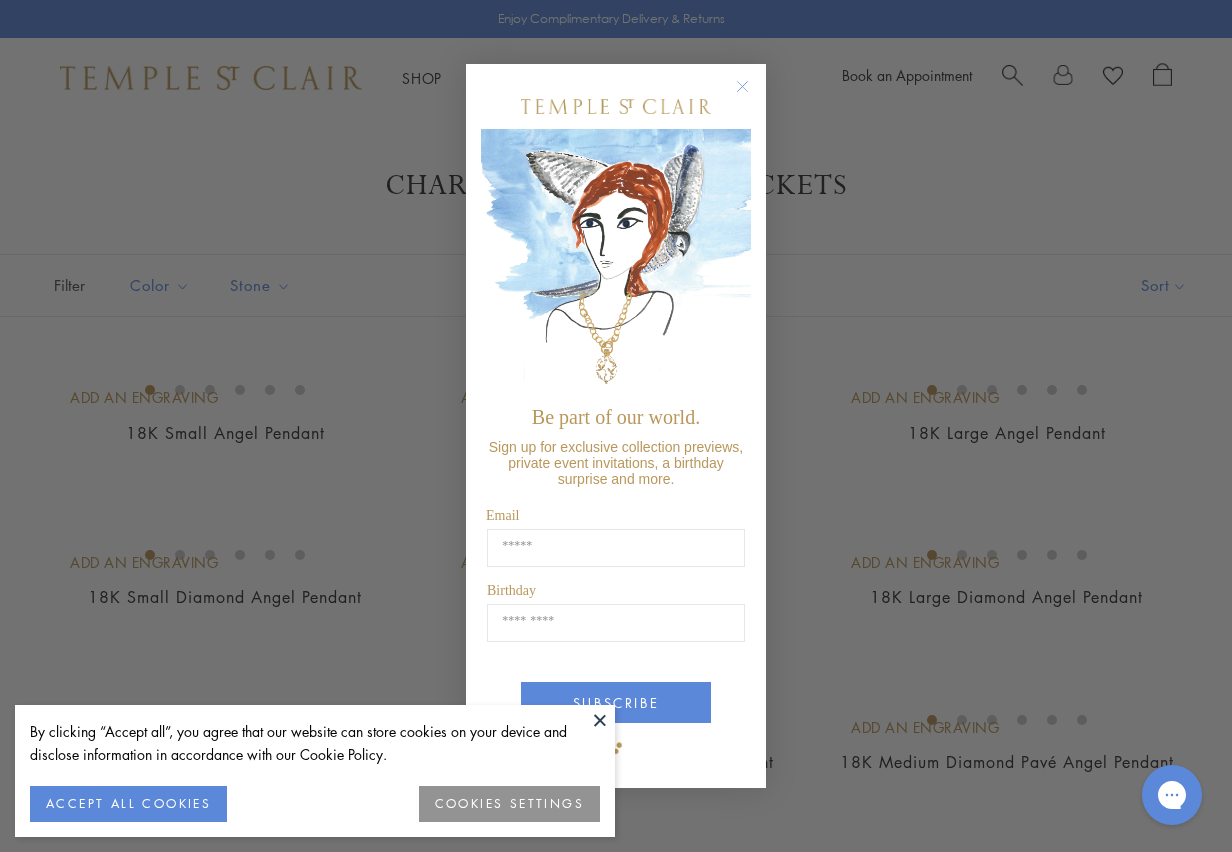 click 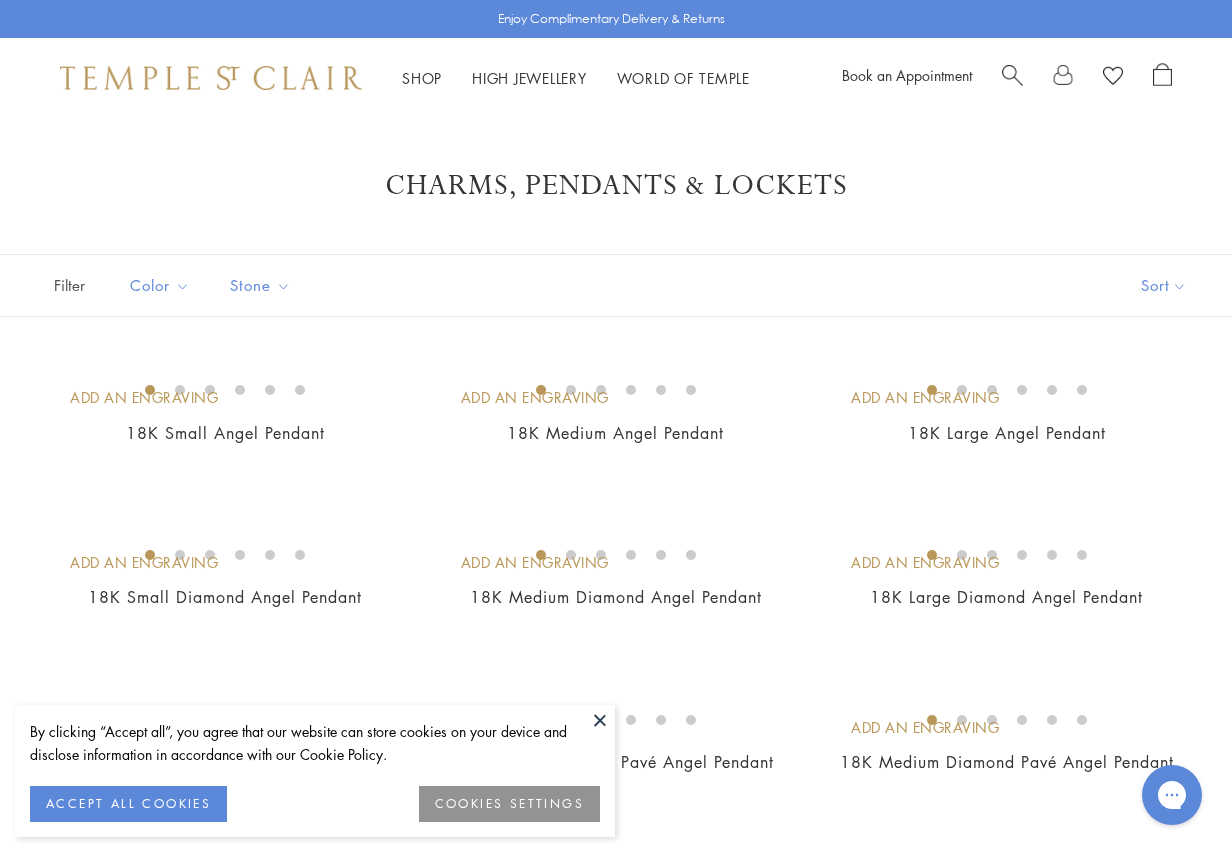 click on "ACCEPT ALL COOKIES" at bounding box center [128, 804] 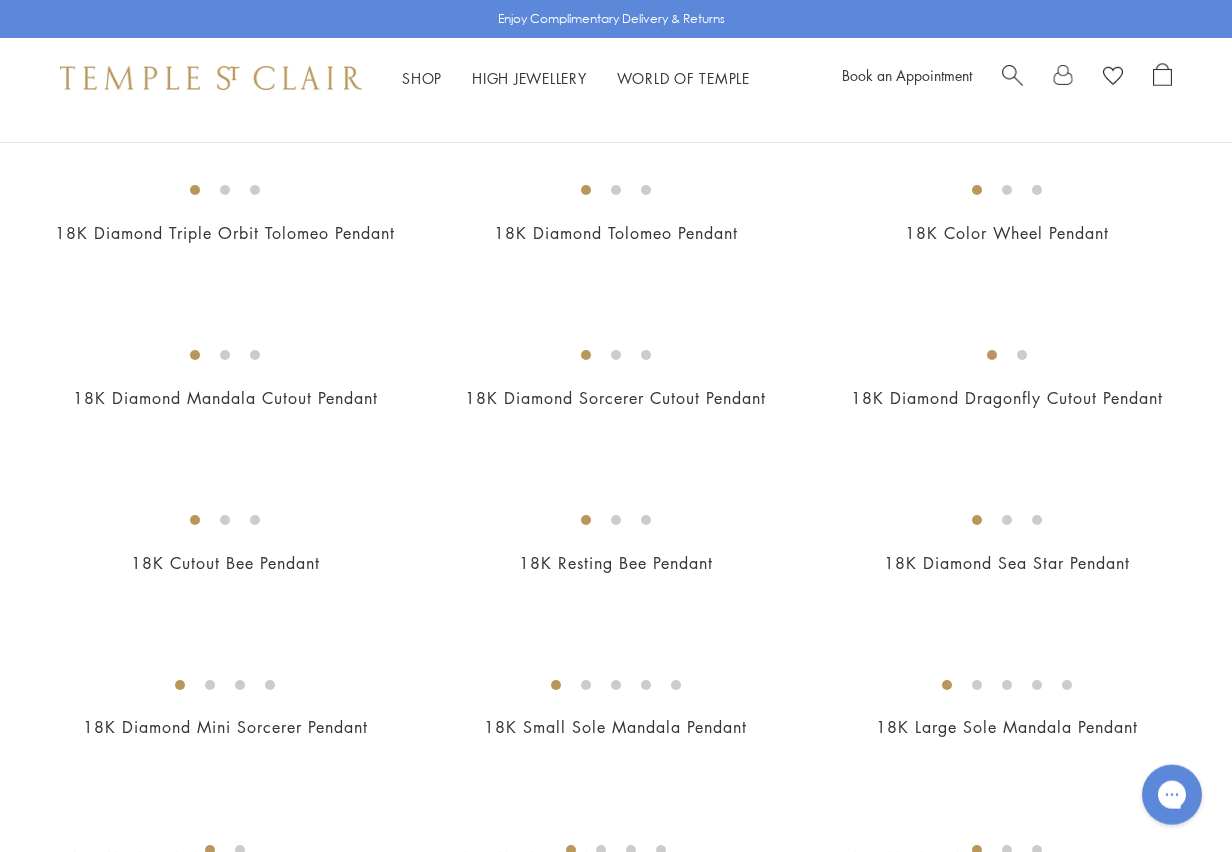 scroll, scrollTop: 2533, scrollLeft: 0, axis: vertical 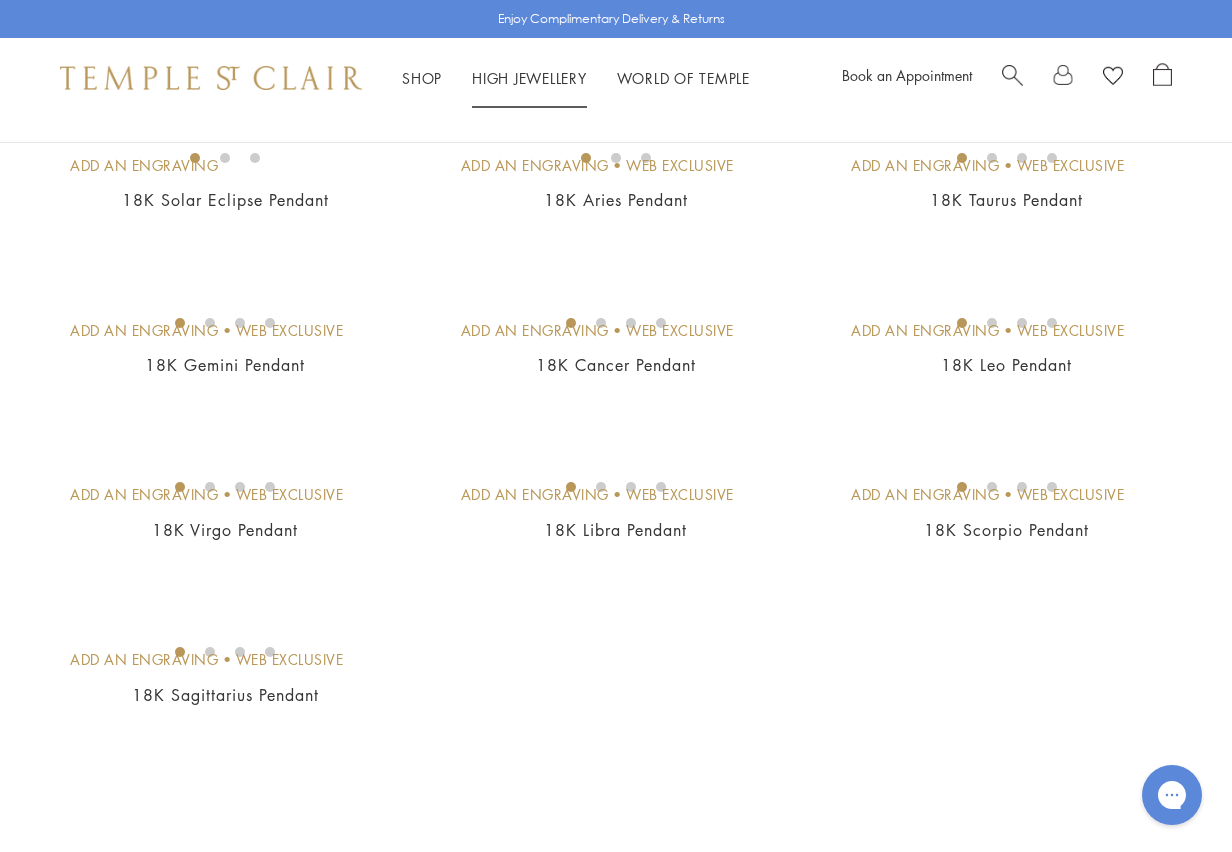 click on "High Jewellery High Jewellery" at bounding box center [529, 78] 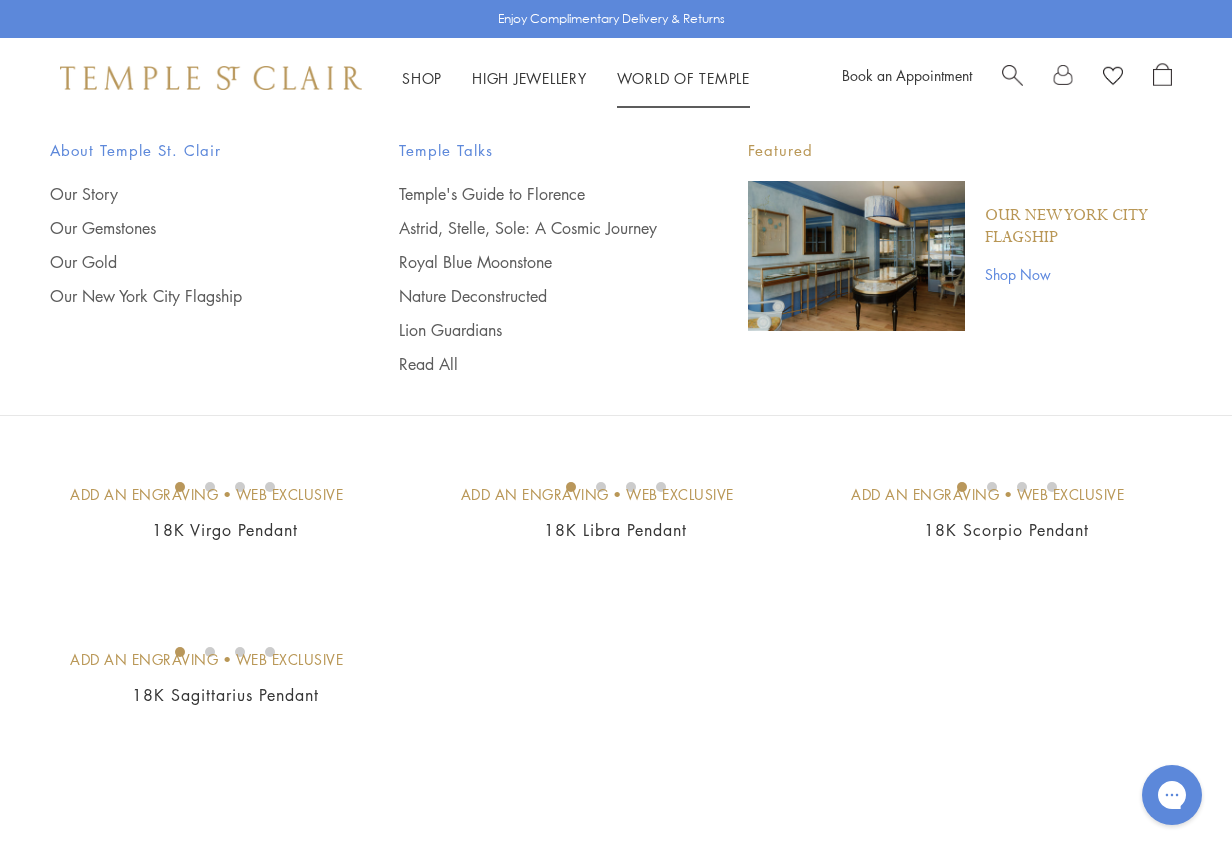 click on "World of Temple World of Temple
About Temple St. Clair Our Story   Our Gemstones   Our Gold   Our New York City Flagship   Temple Talks Temple's Guide to Florence   Astrid, Stelle, Sole: A Cosmic Journey   Royal Blue Moonstone   Nature Deconstructed   Lion Guardians   Read All   Featured
Our New York City Flagship Shop Now" at bounding box center (683, 78) 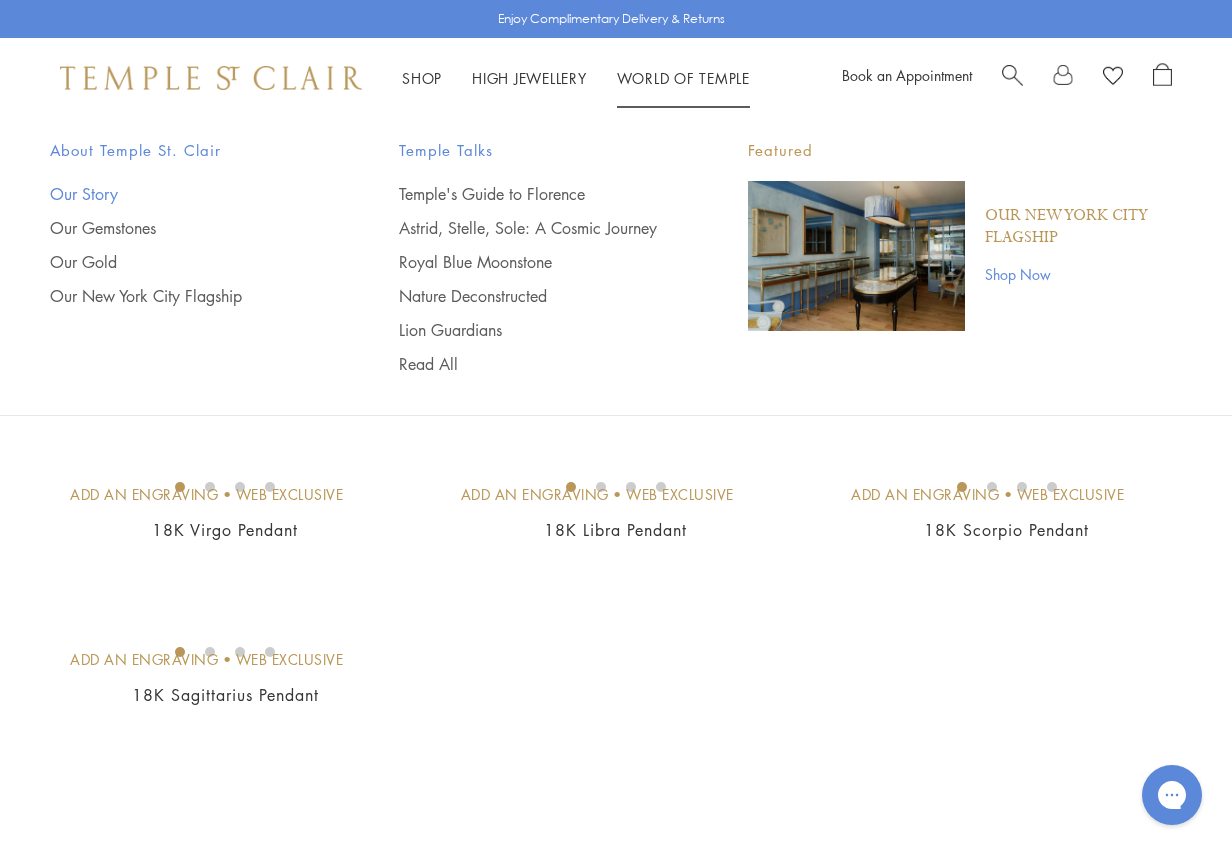 click on "Our Story" at bounding box center [184, 194] 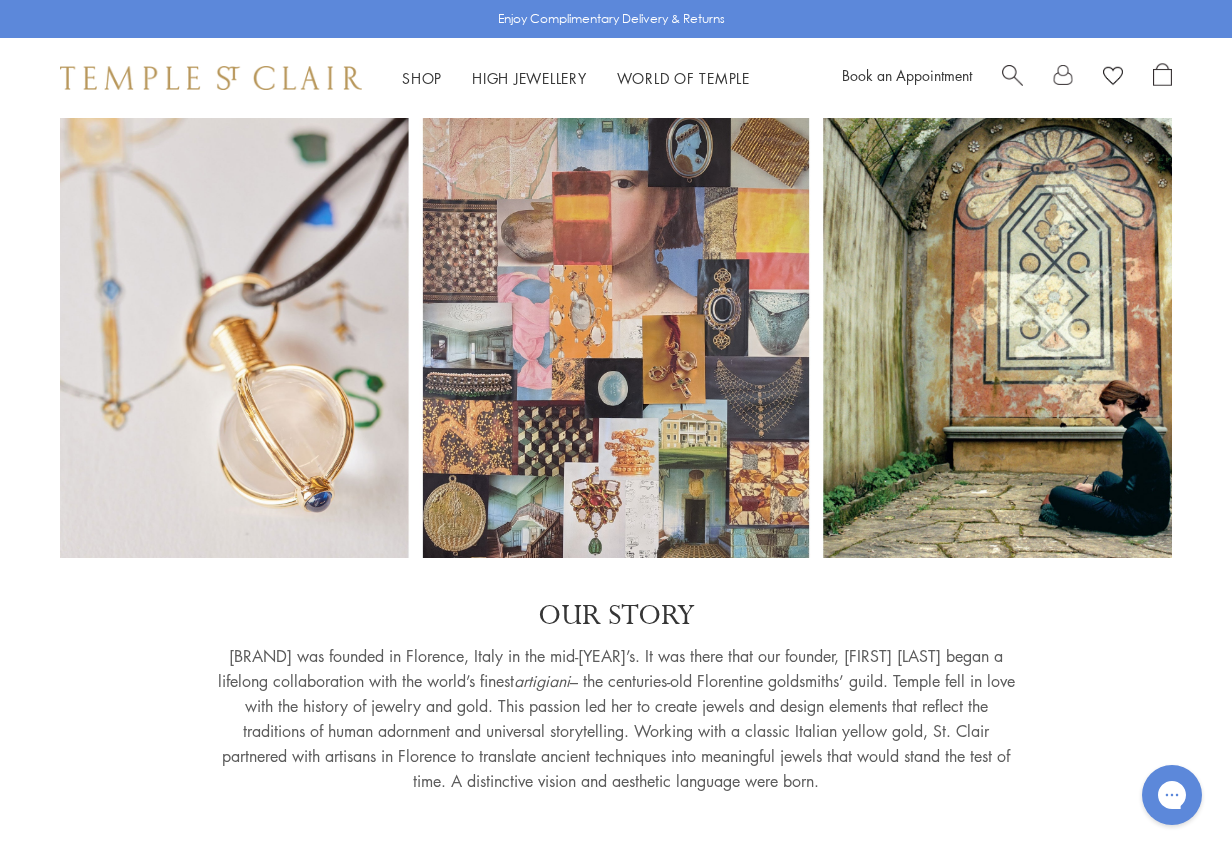 scroll, scrollTop: 0, scrollLeft: 0, axis: both 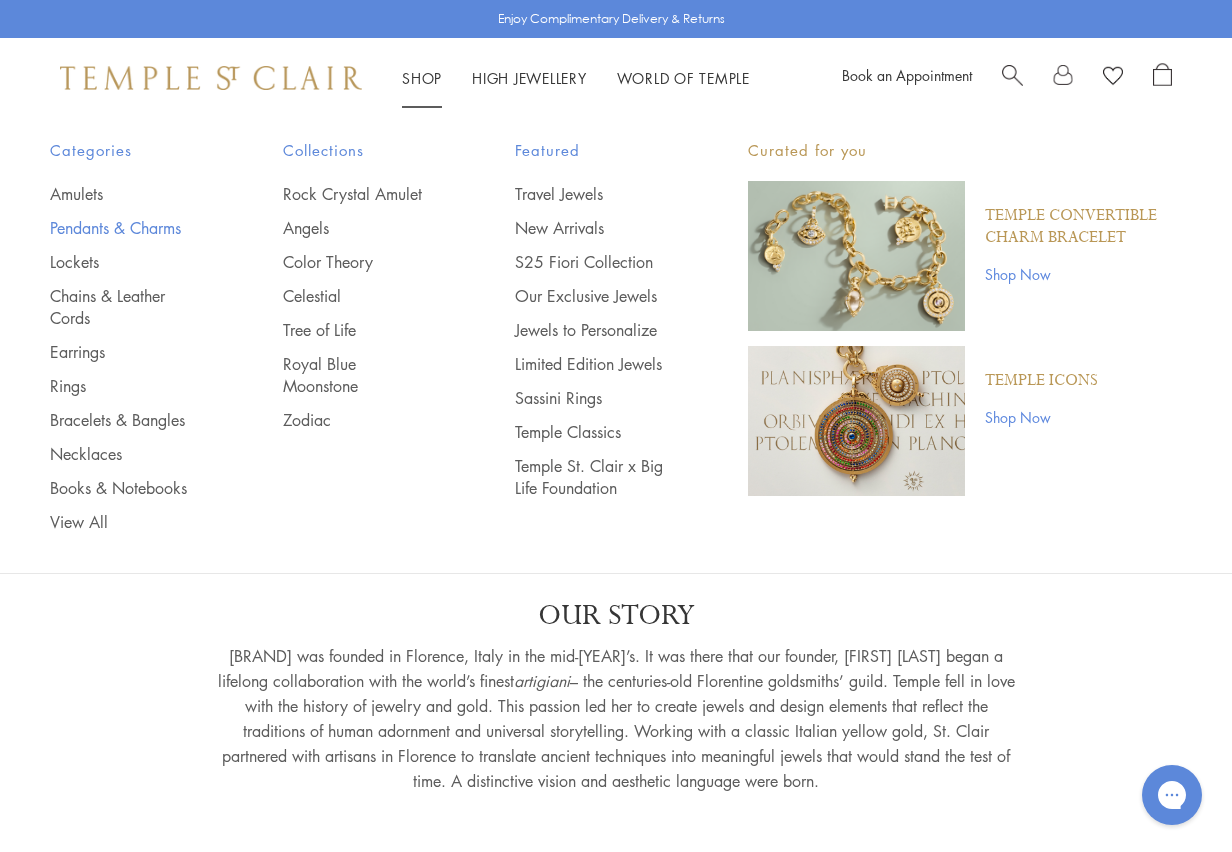 click on "Pendants & Charms" at bounding box center (126, 228) 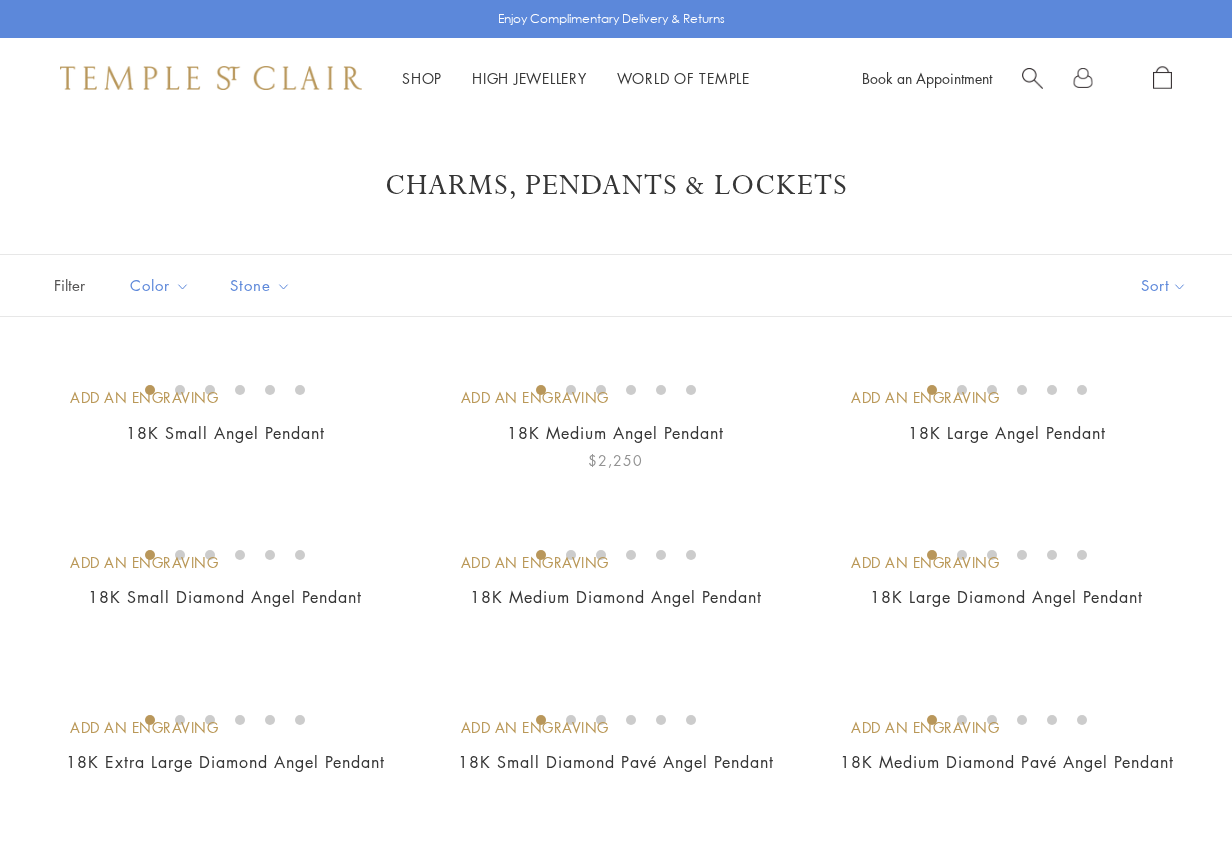 scroll, scrollTop: 0, scrollLeft: 0, axis: both 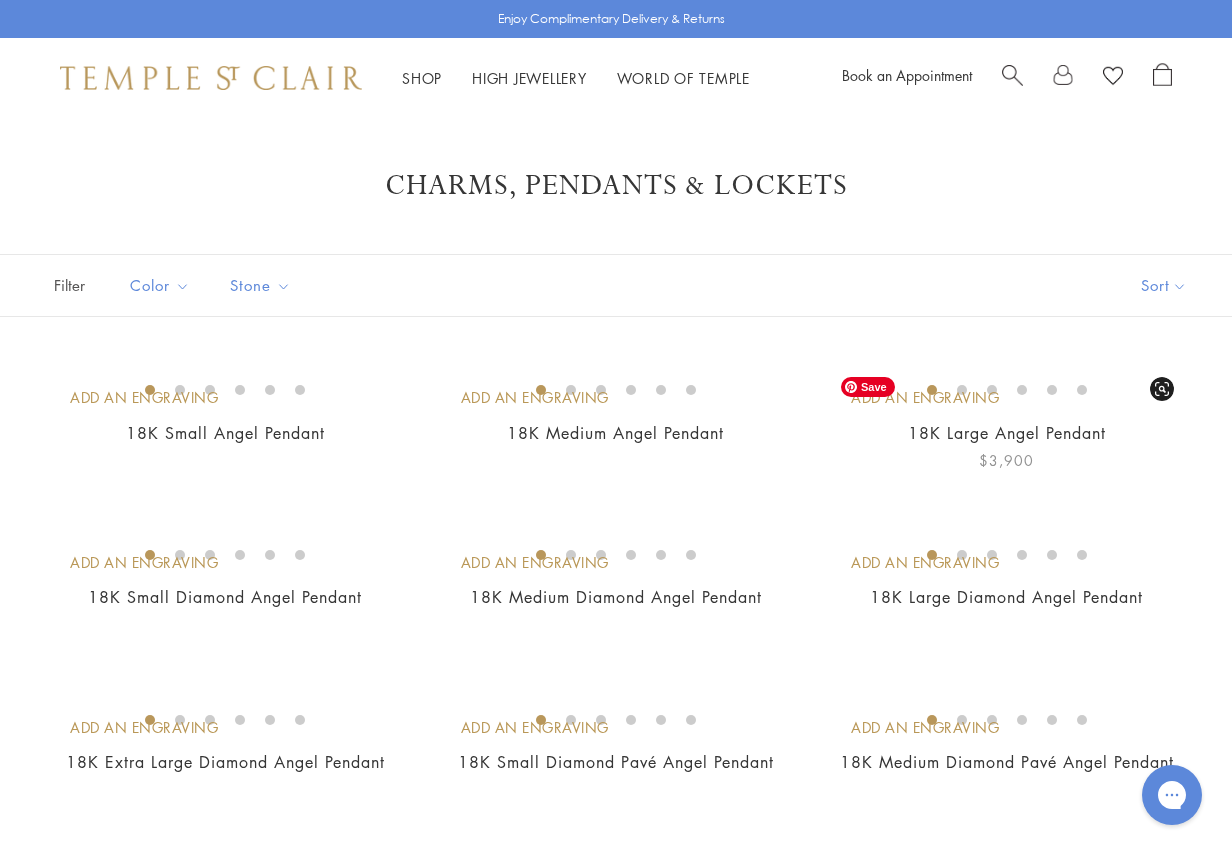 click at bounding box center [0, 0] 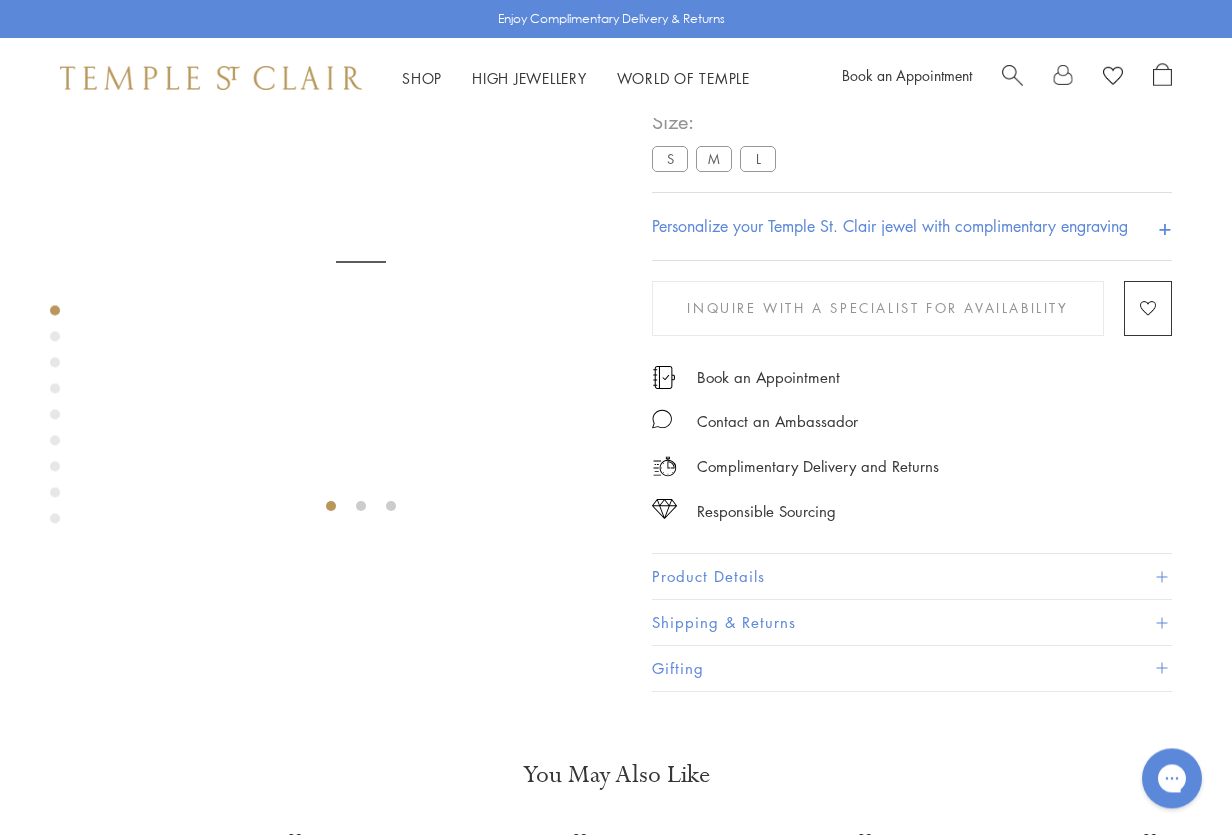 scroll, scrollTop: 118, scrollLeft: 0, axis: vertical 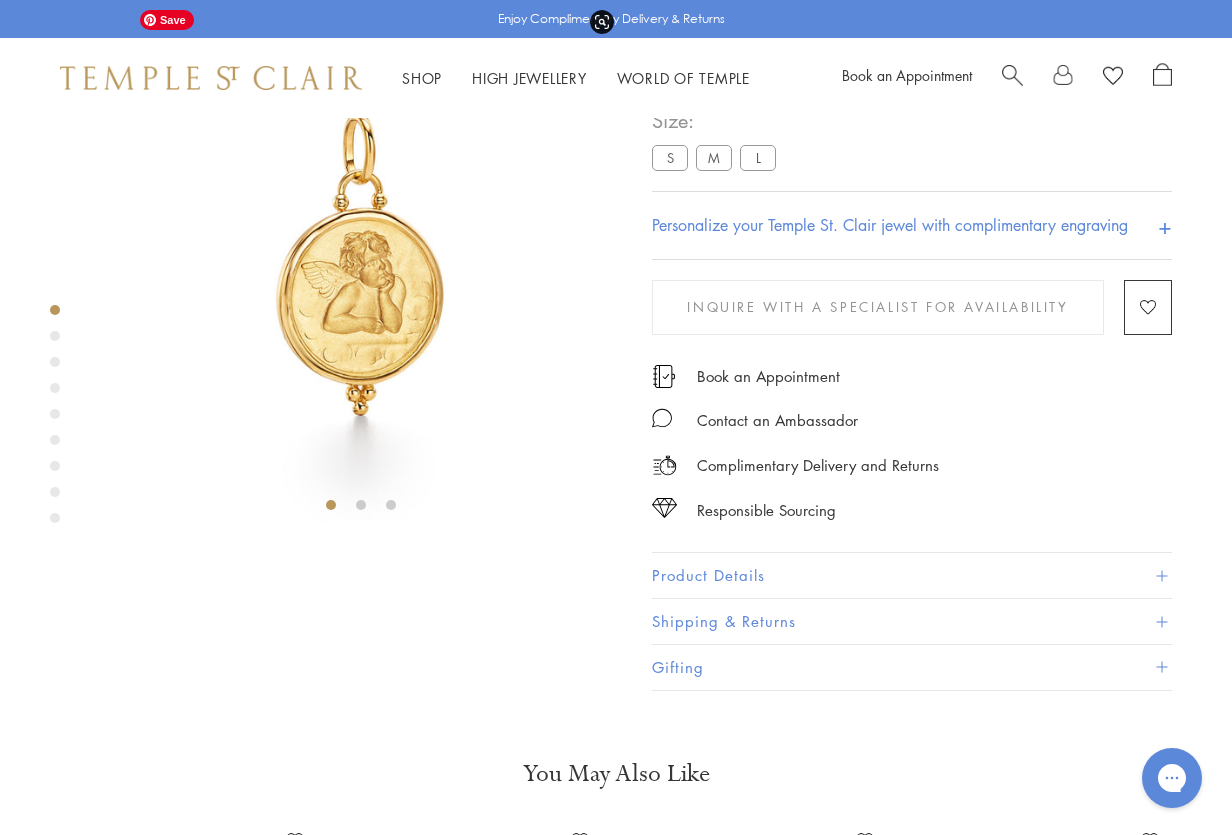click at bounding box center [361, 261] 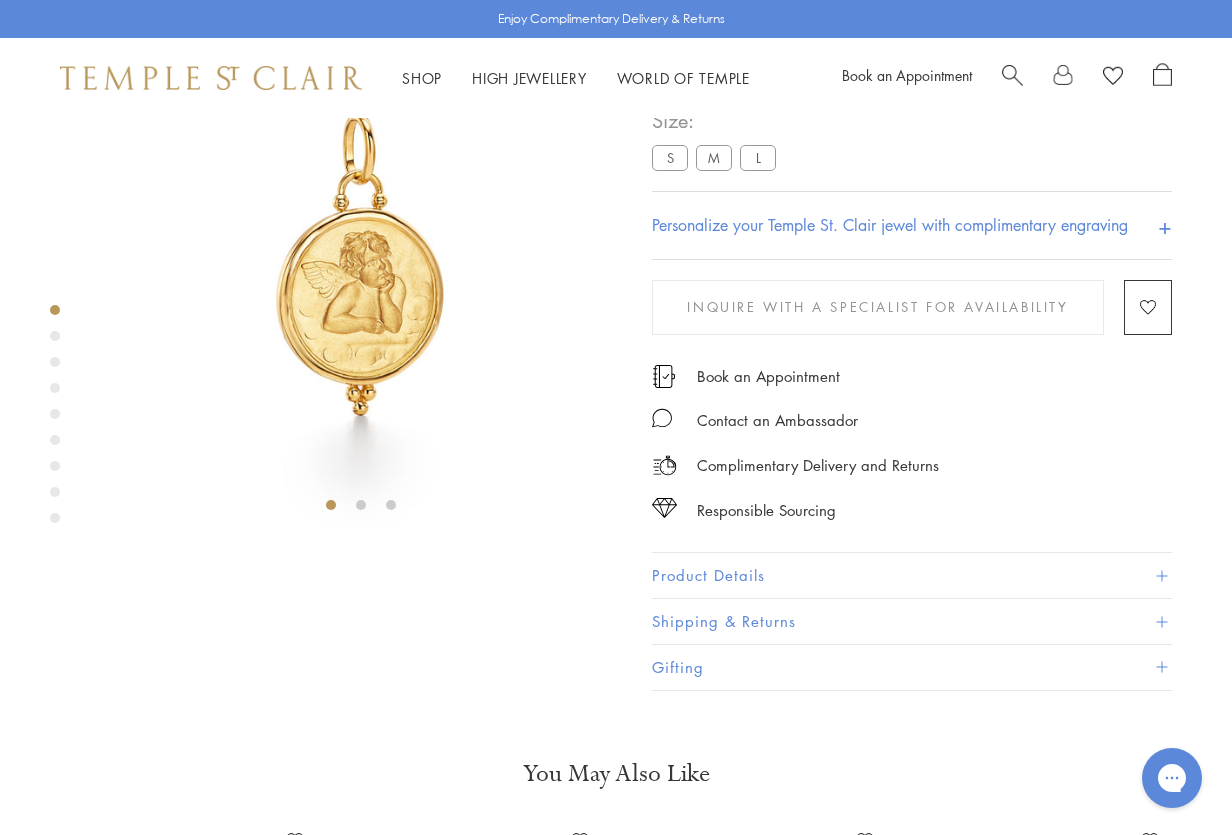 click on "Product Details" at bounding box center [912, 575] 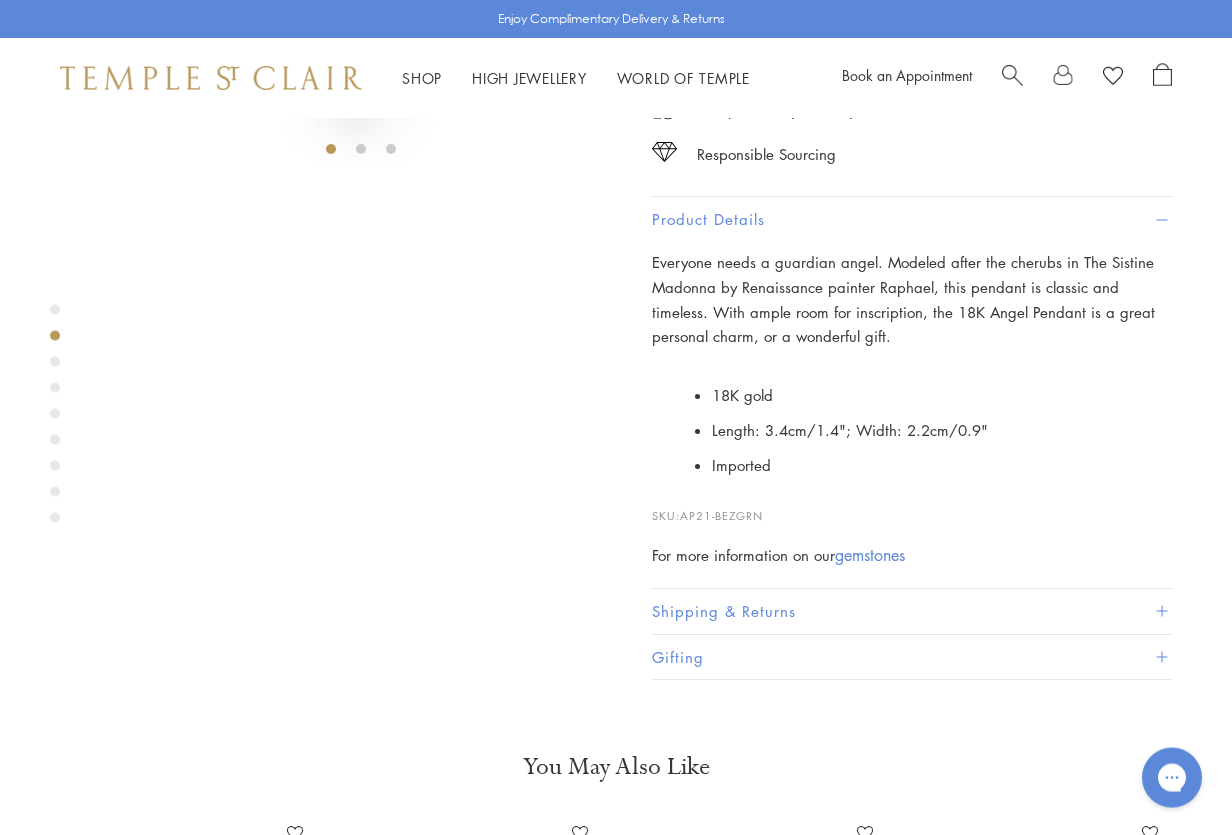 scroll, scrollTop: 475, scrollLeft: 0, axis: vertical 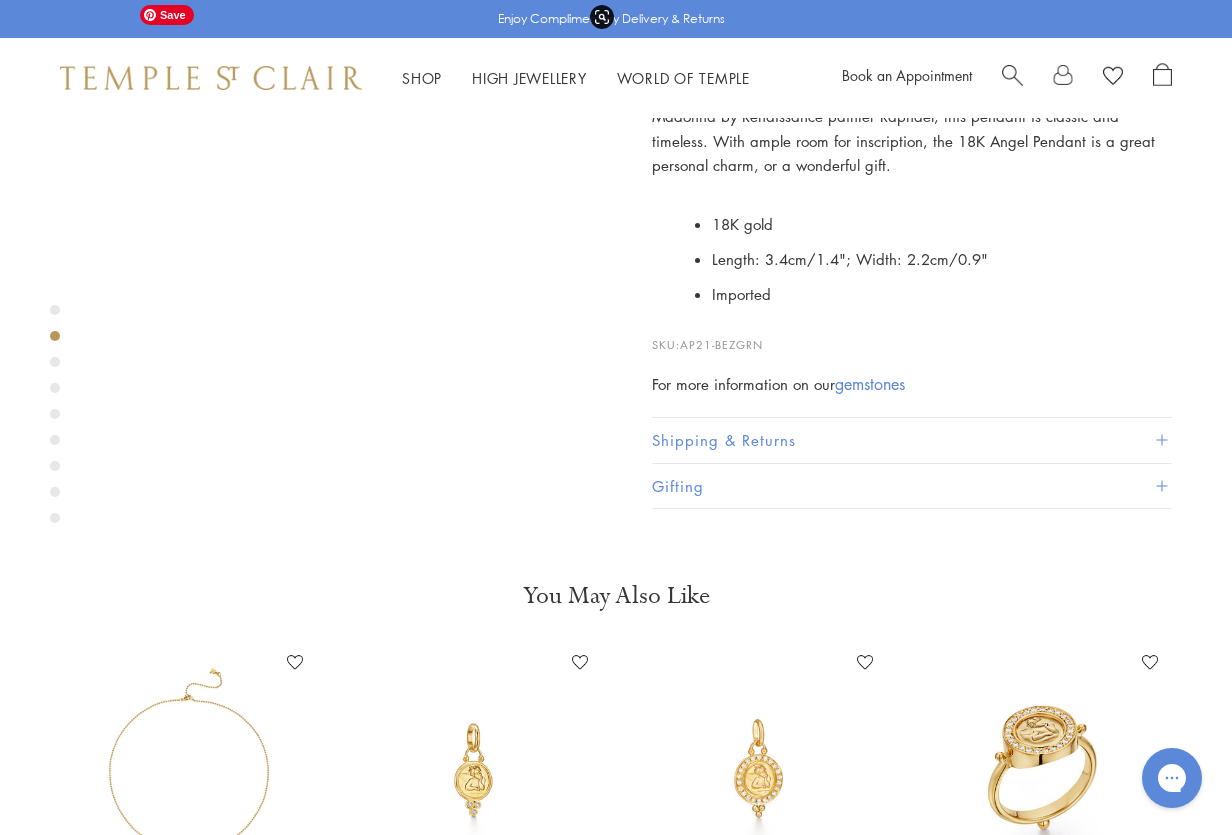 click at bounding box center [-683, -266] 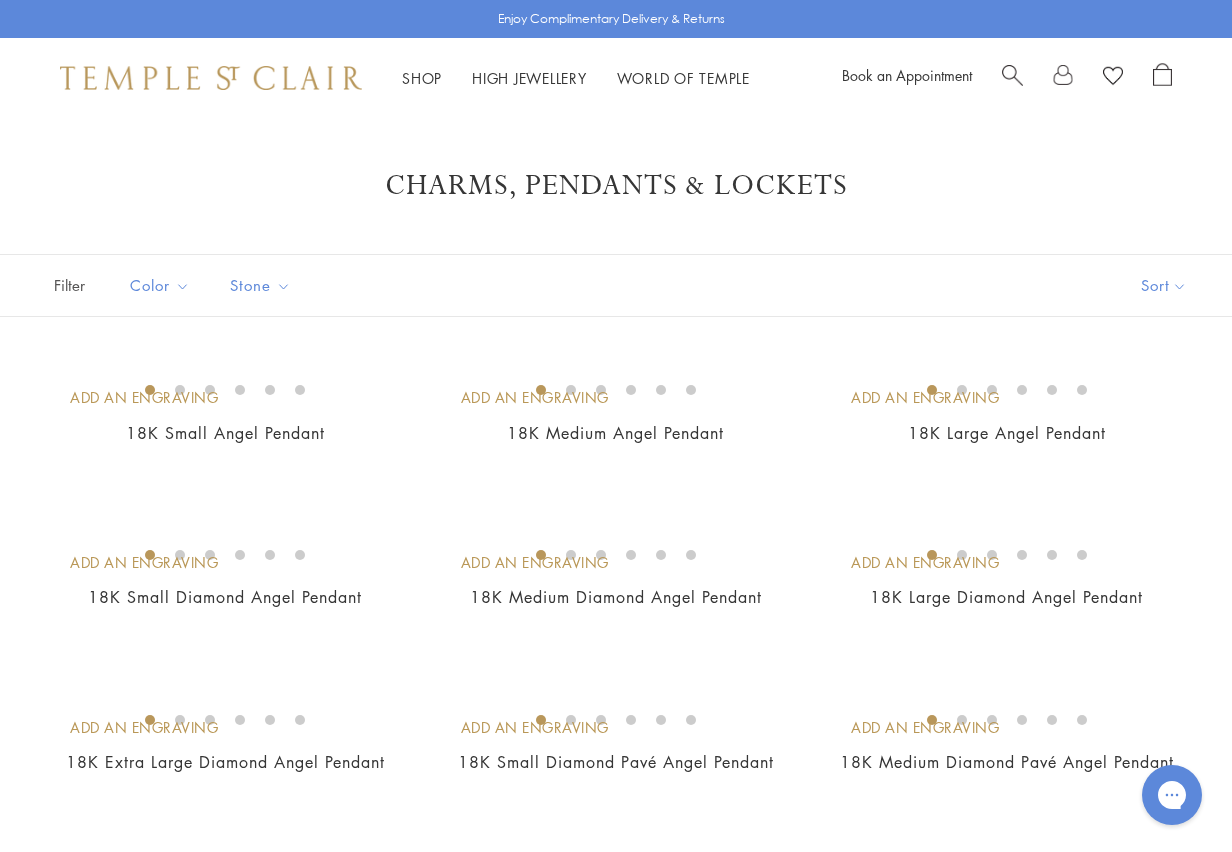 scroll, scrollTop: 0, scrollLeft: 0, axis: both 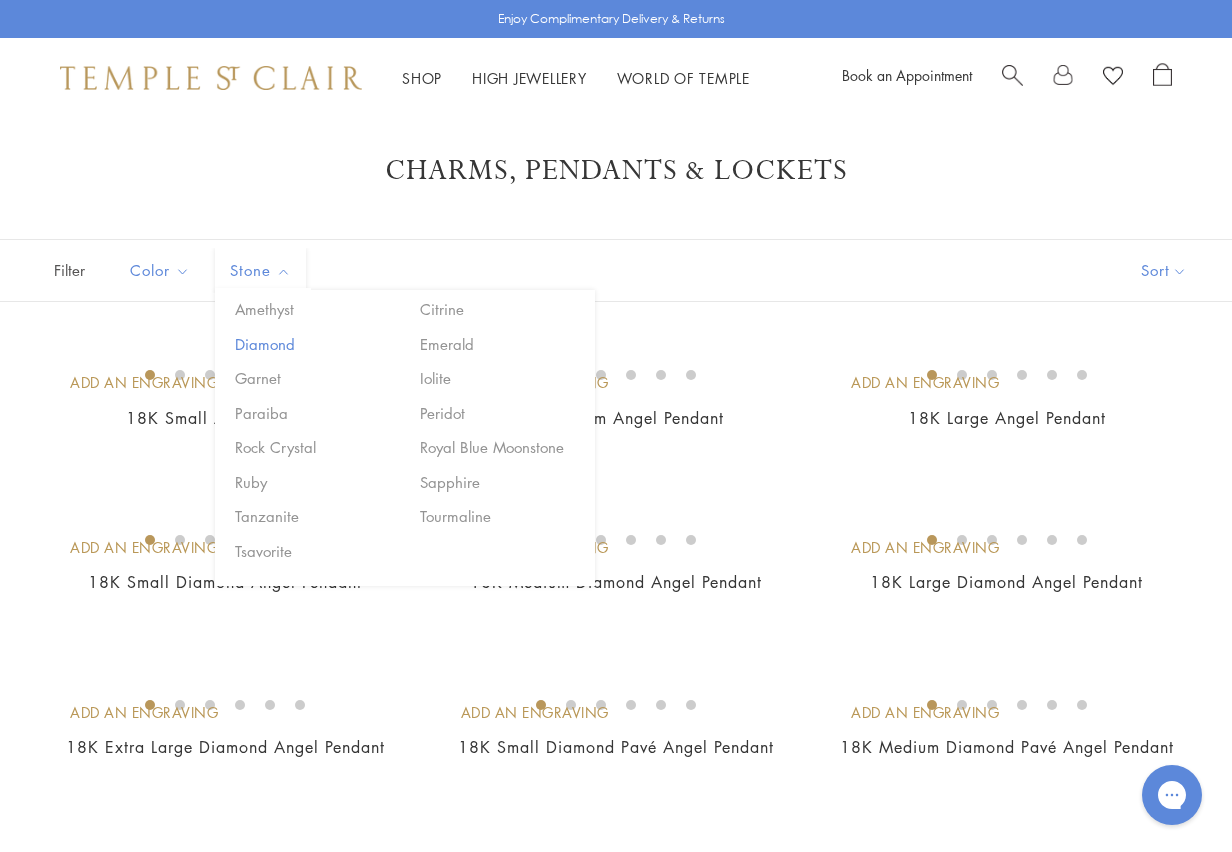 click on "Diamond" at bounding box center (315, 344) 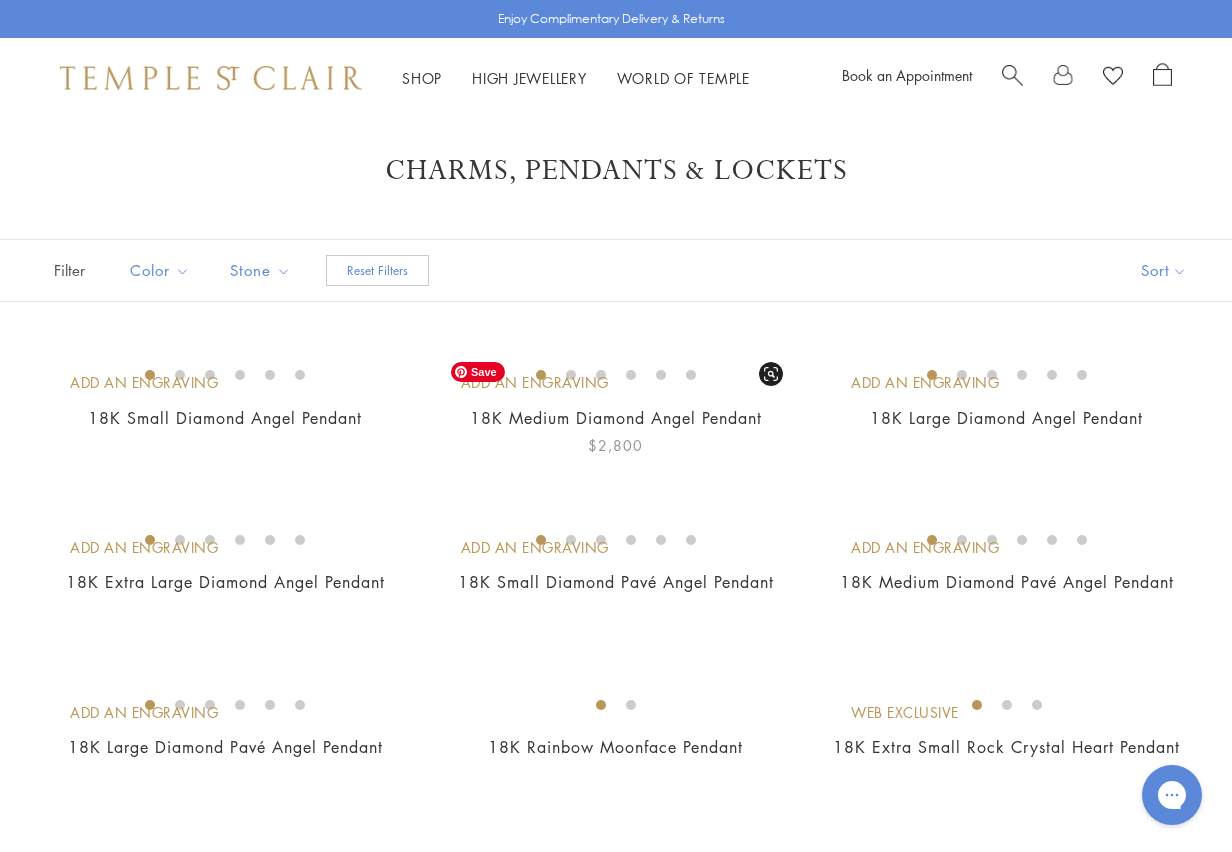 click at bounding box center (0, 0) 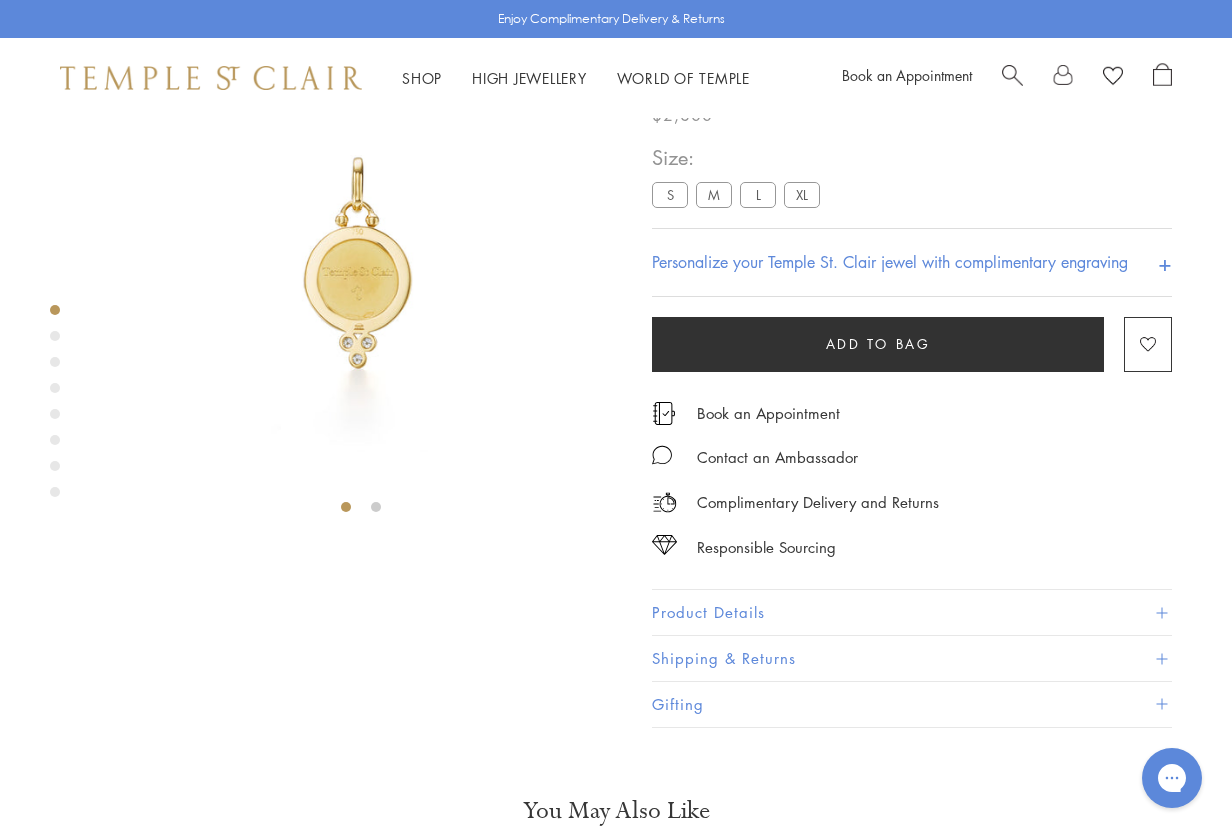 scroll, scrollTop: 118, scrollLeft: 0, axis: vertical 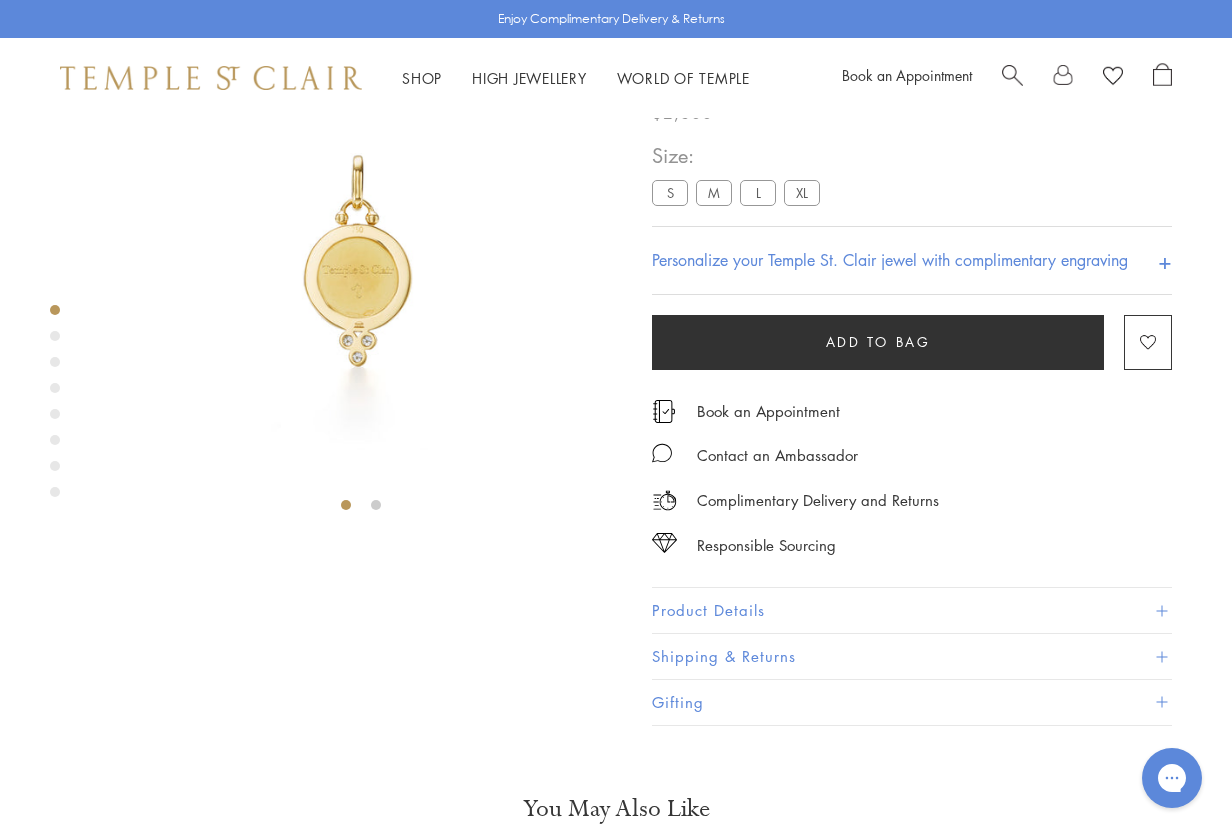 click on "Product Details" at bounding box center [912, 610] 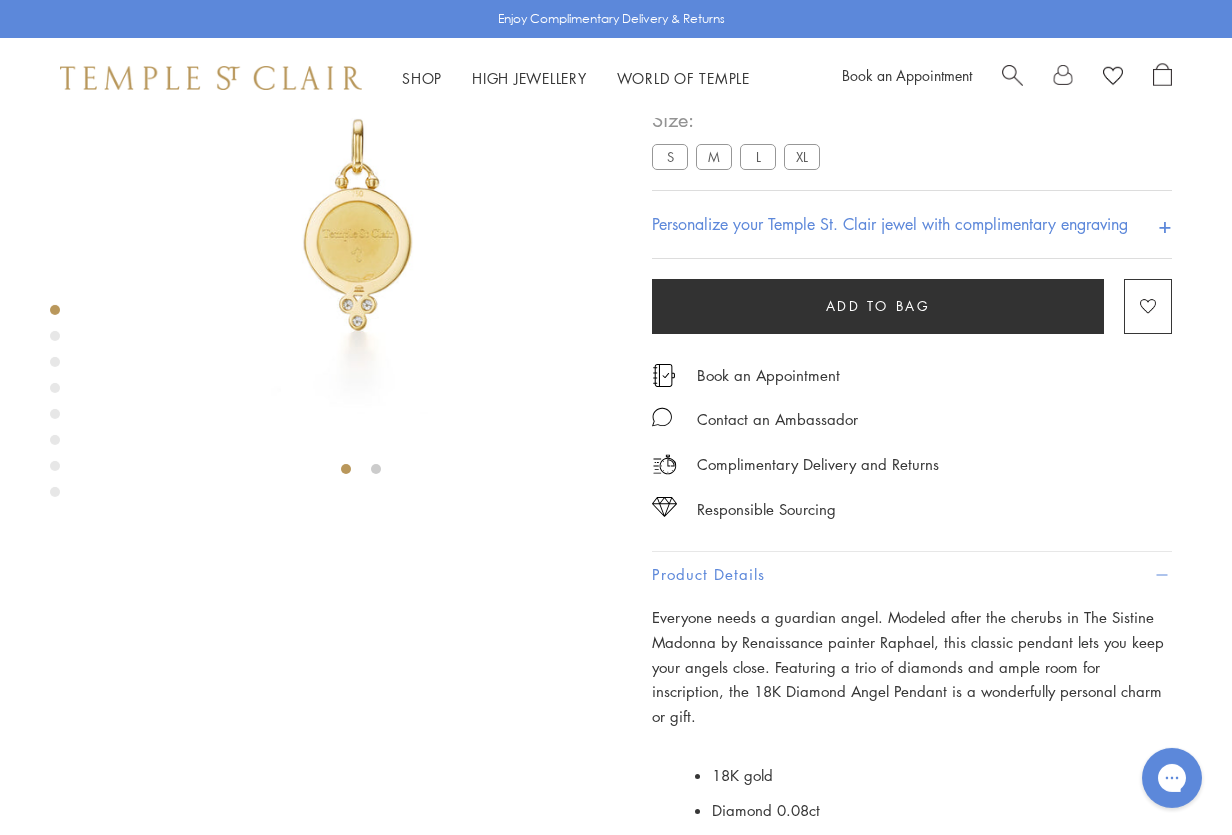 scroll, scrollTop: 0, scrollLeft: 0, axis: both 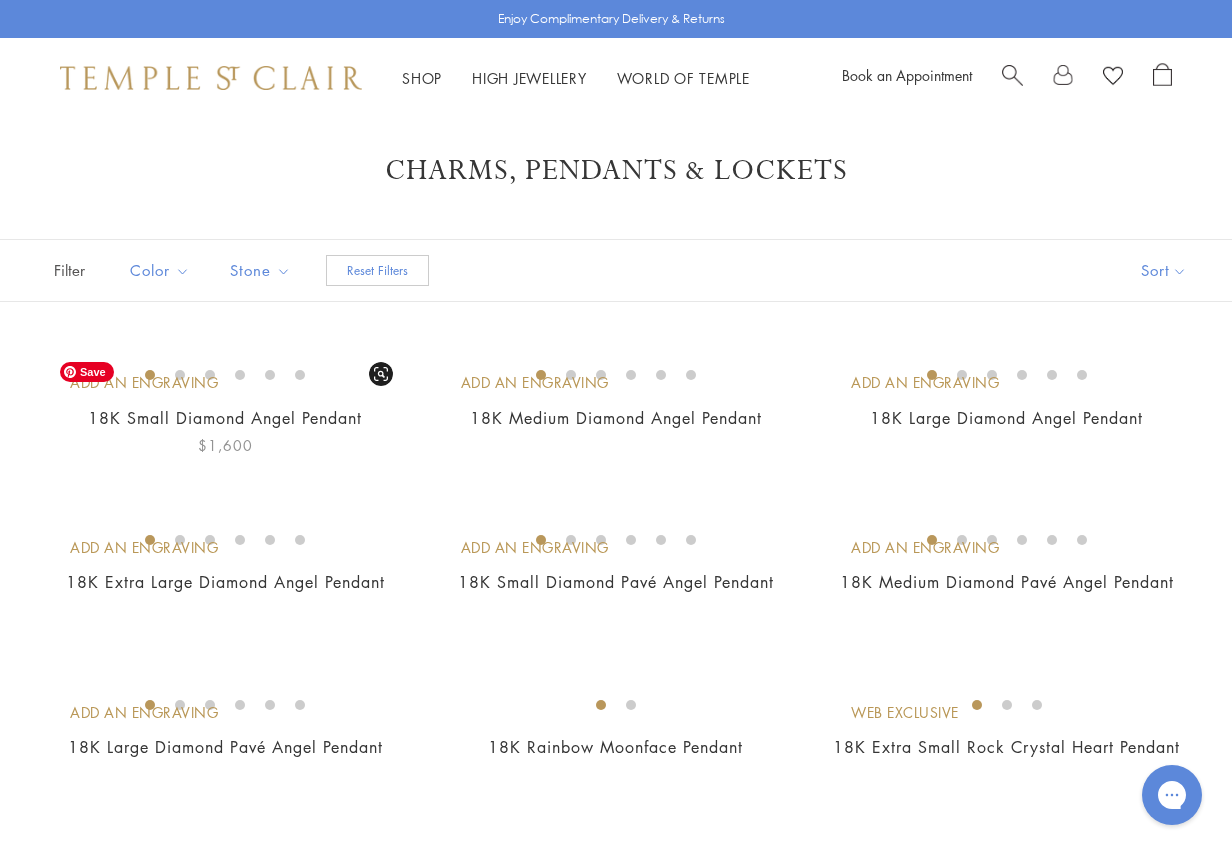drag, startPoint x: 229, startPoint y: 574, endPoint x: 246, endPoint y: 577, distance: 17.262676 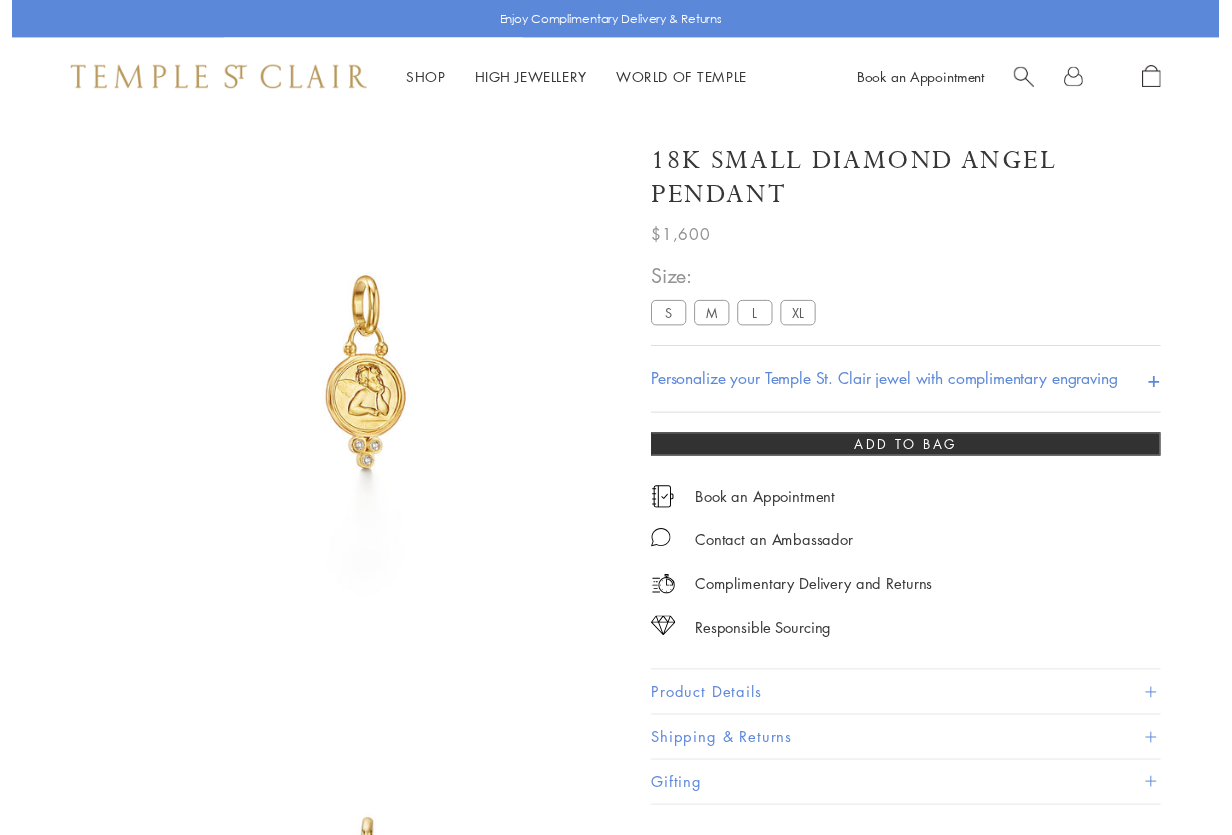 scroll, scrollTop: 0, scrollLeft: 0, axis: both 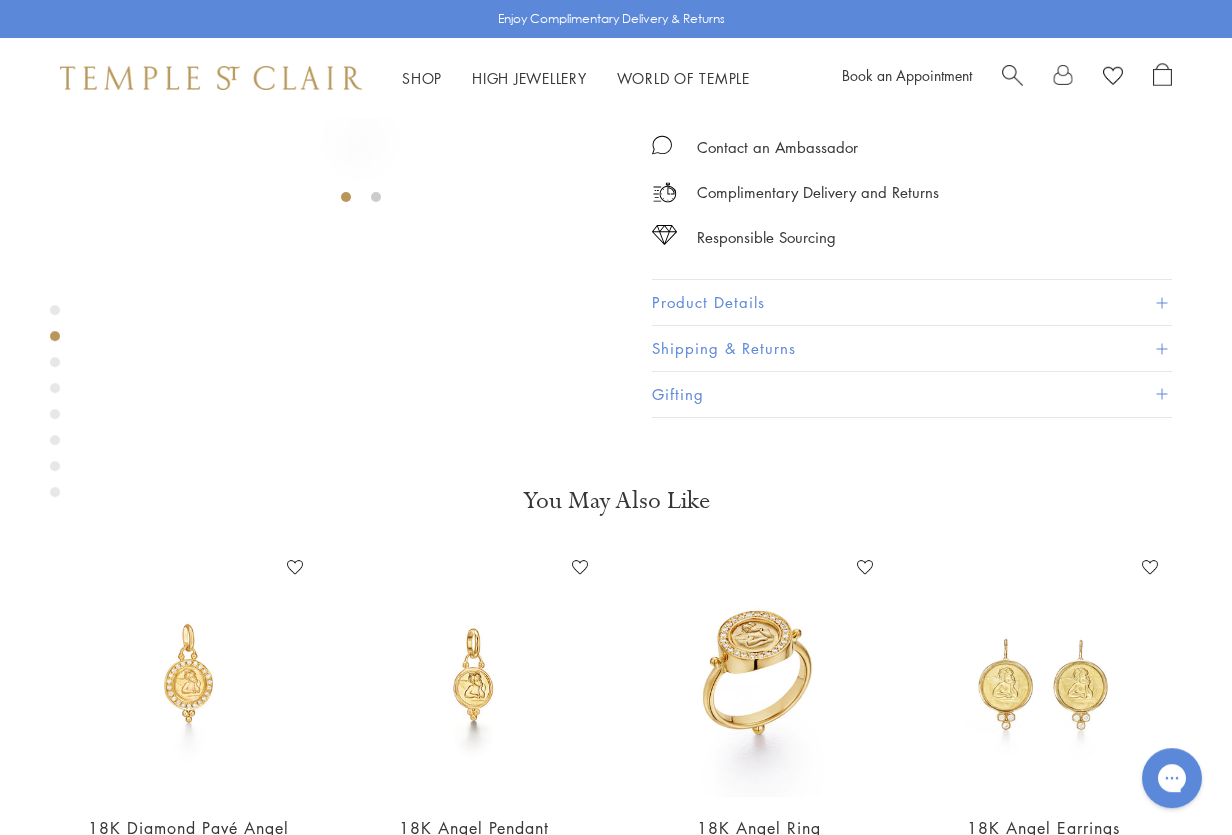 click on "Product Details" at bounding box center [912, 302] 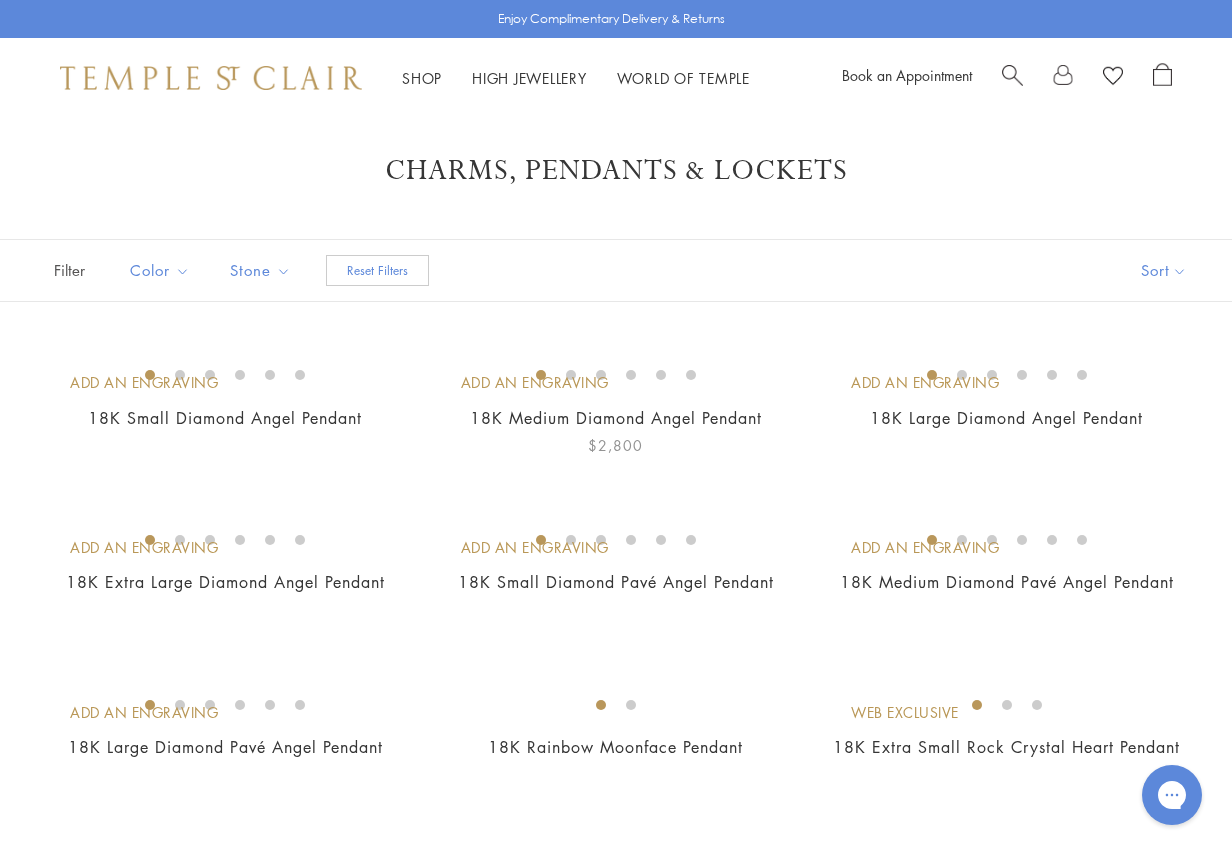 scroll, scrollTop: 0, scrollLeft: 0, axis: both 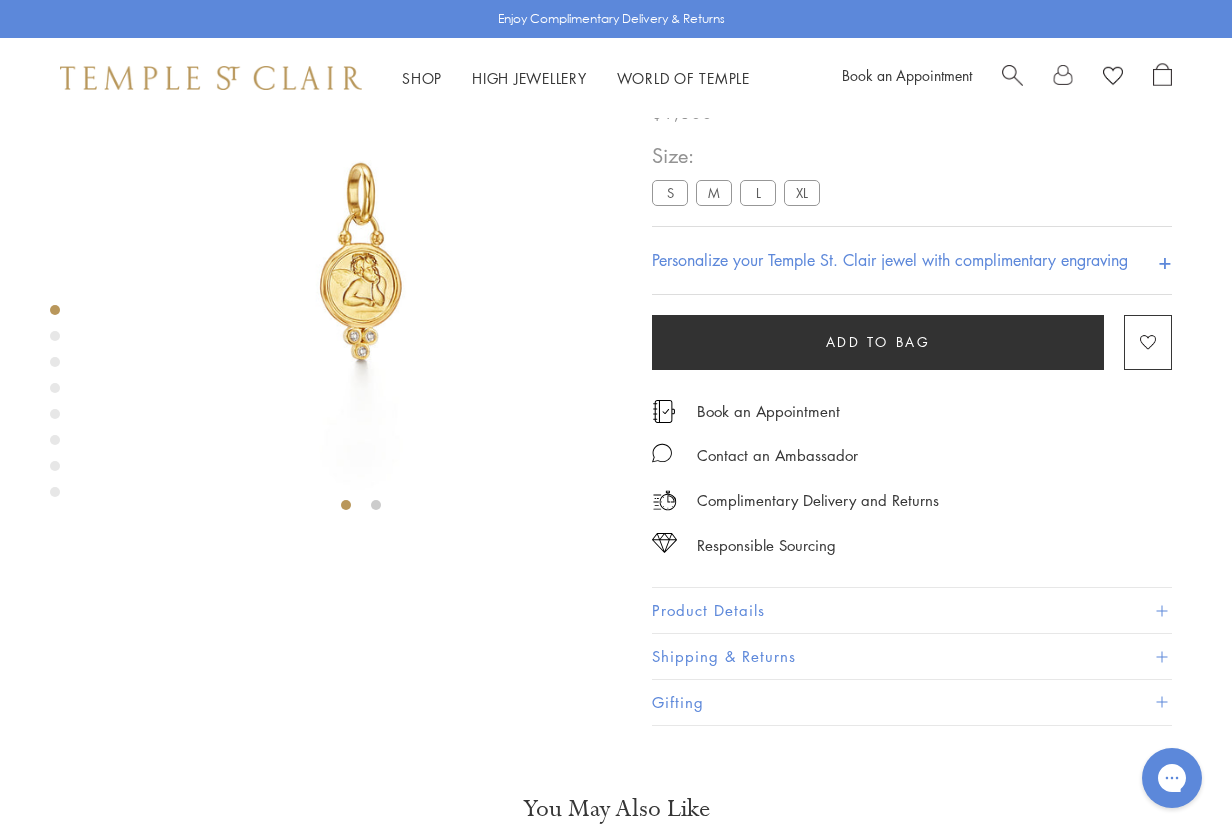 click at bounding box center [1161, 610] 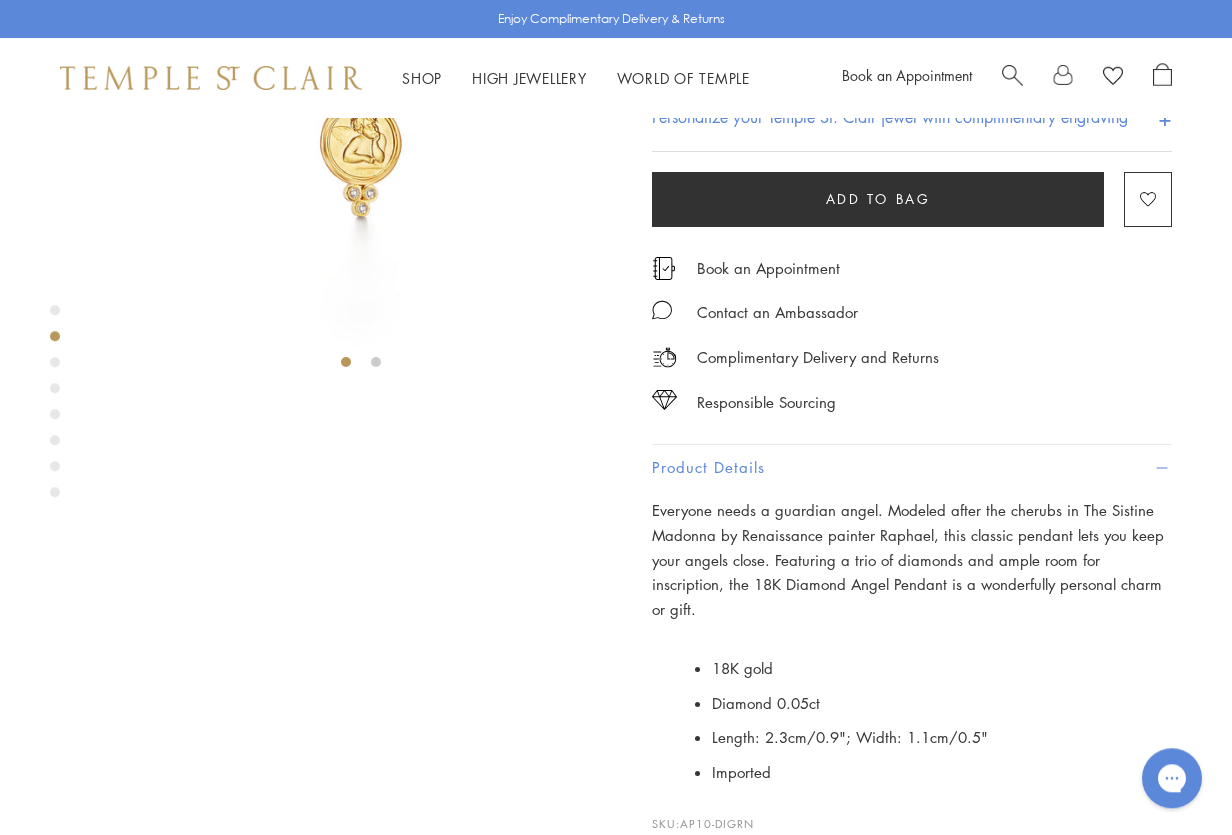 scroll, scrollTop: 0, scrollLeft: 0, axis: both 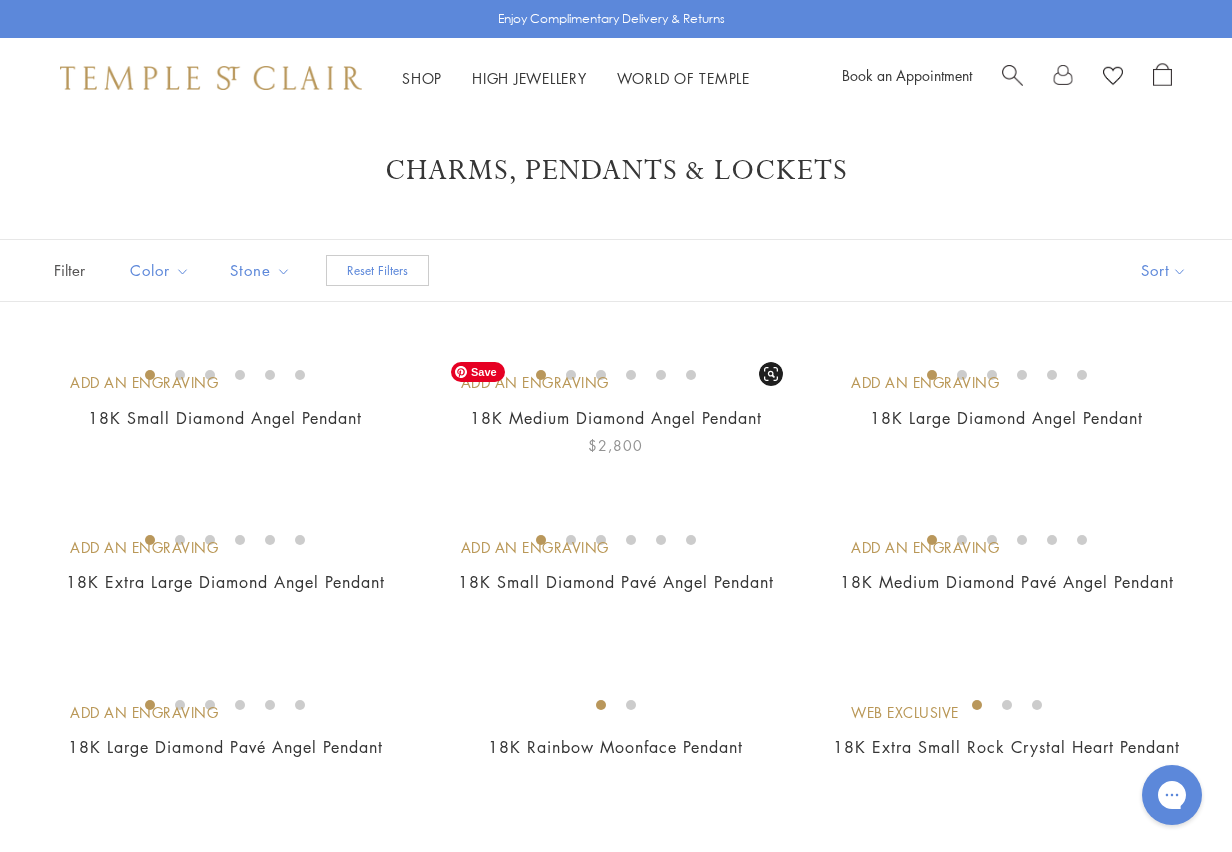 click at bounding box center [0, 0] 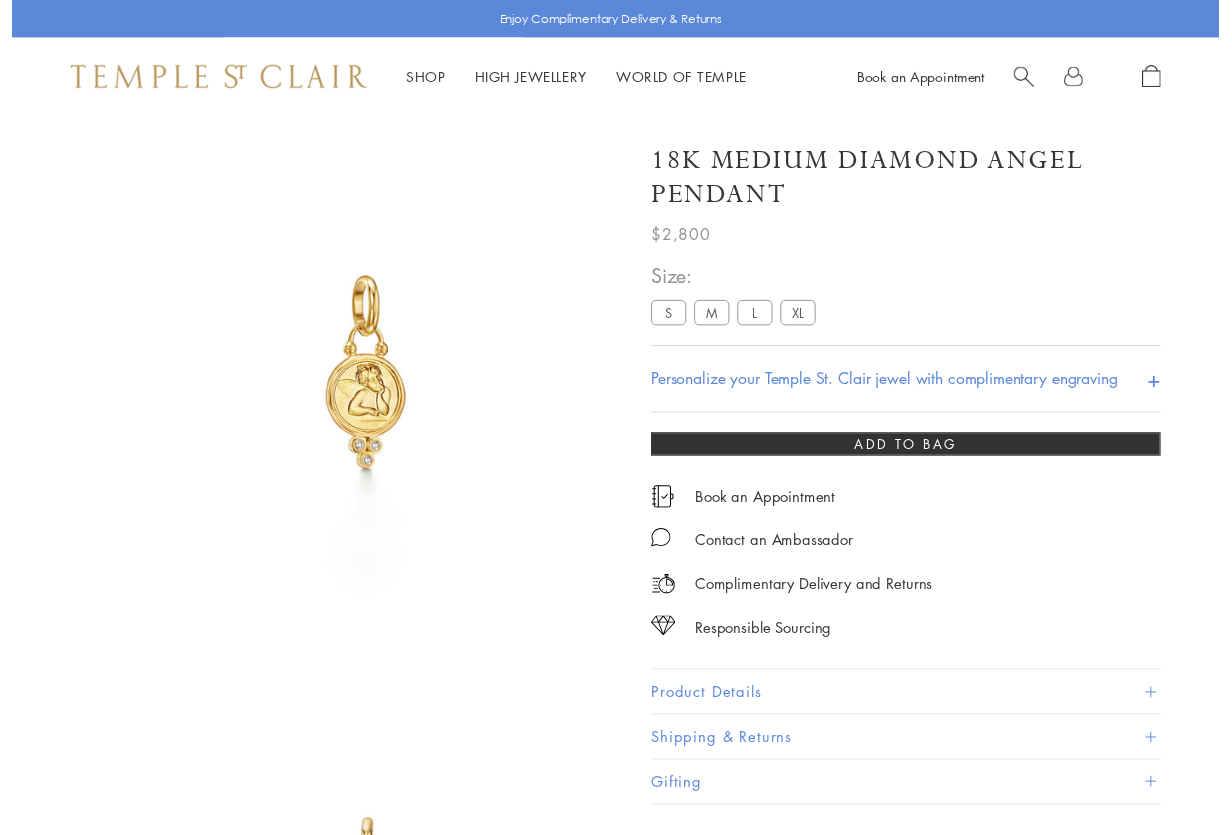 scroll, scrollTop: 0, scrollLeft: 0, axis: both 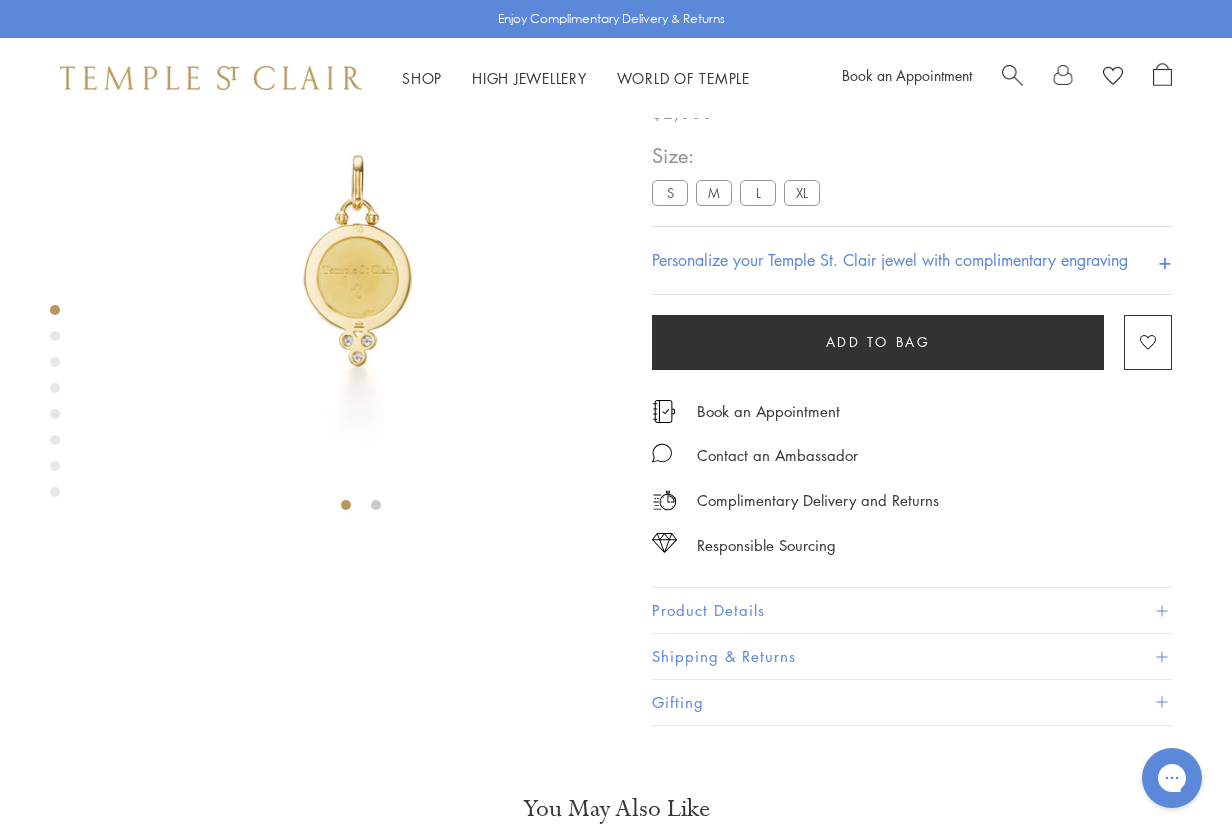 click on "Product Details" at bounding box center (912, 610) 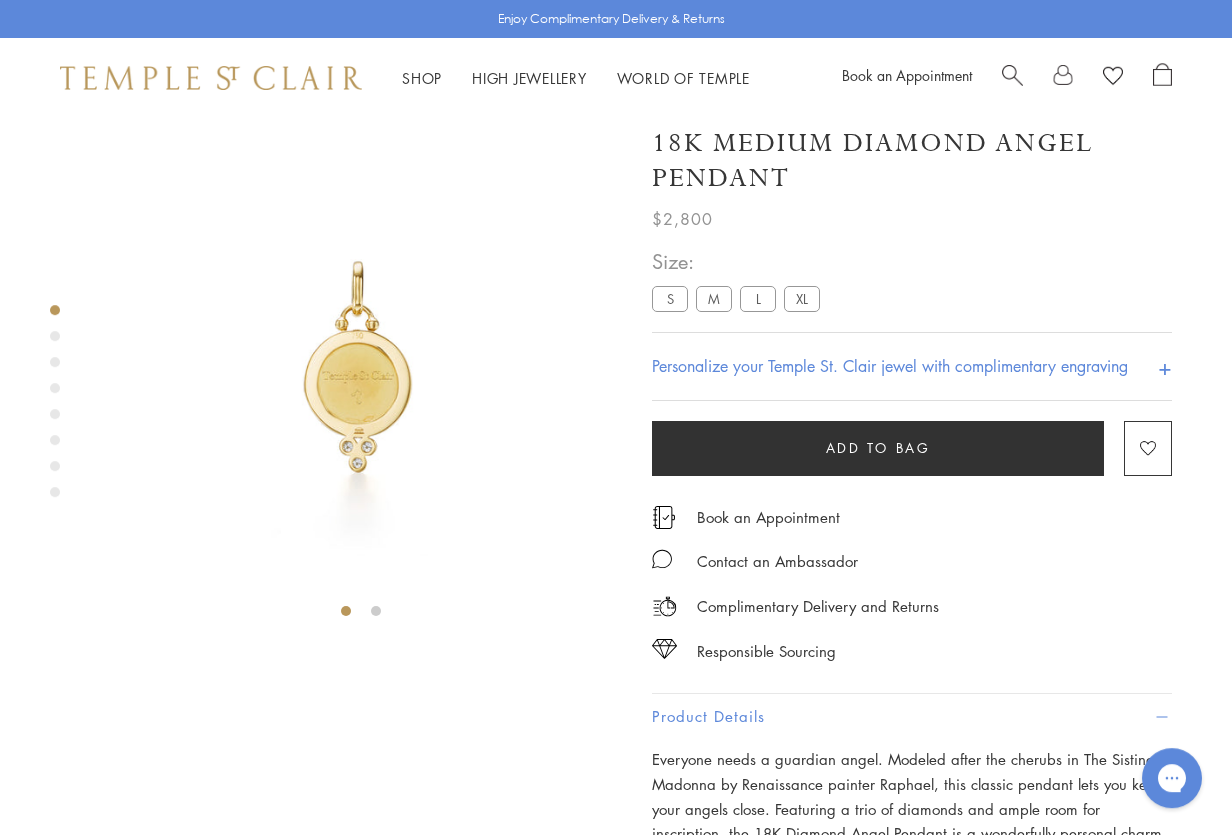 scroll, scrollTop: 8, scrollLeft: 0, axis: vertical 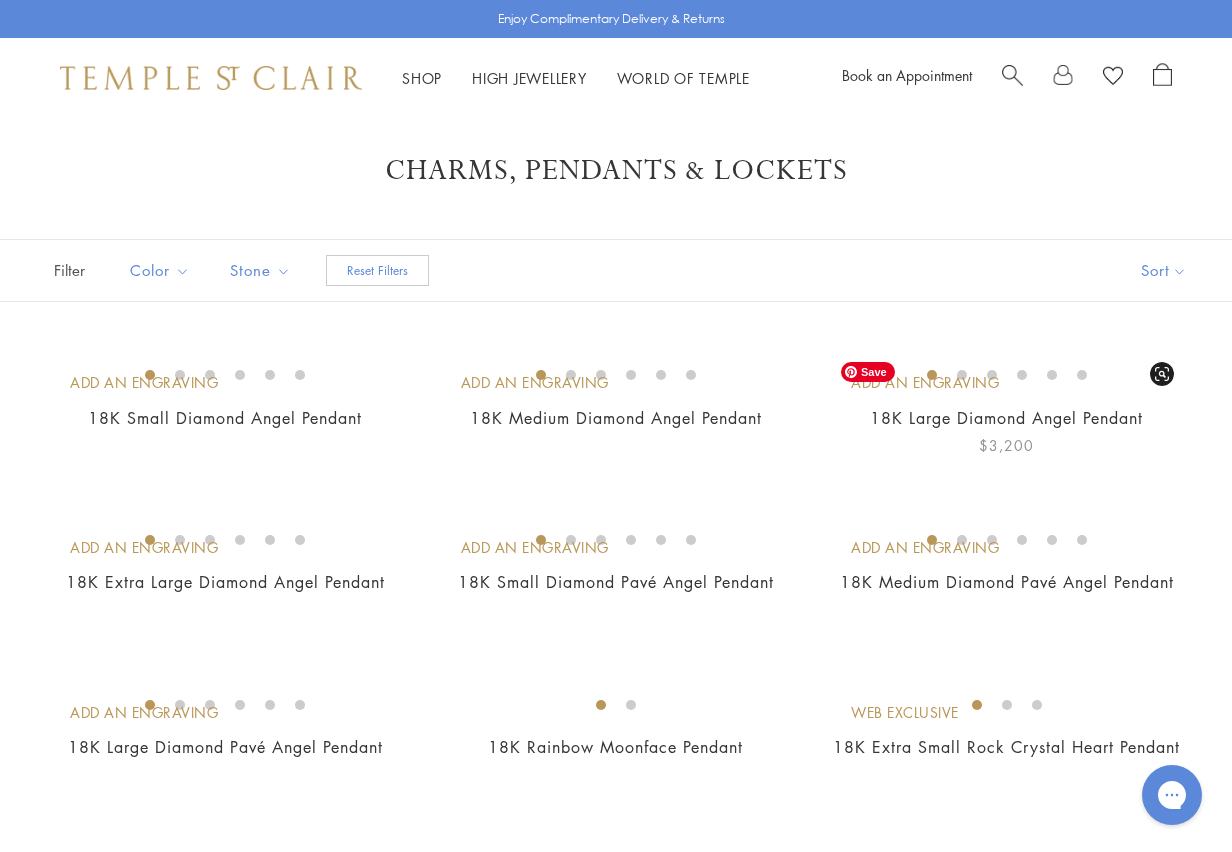 click at bounding box center [0, 0] 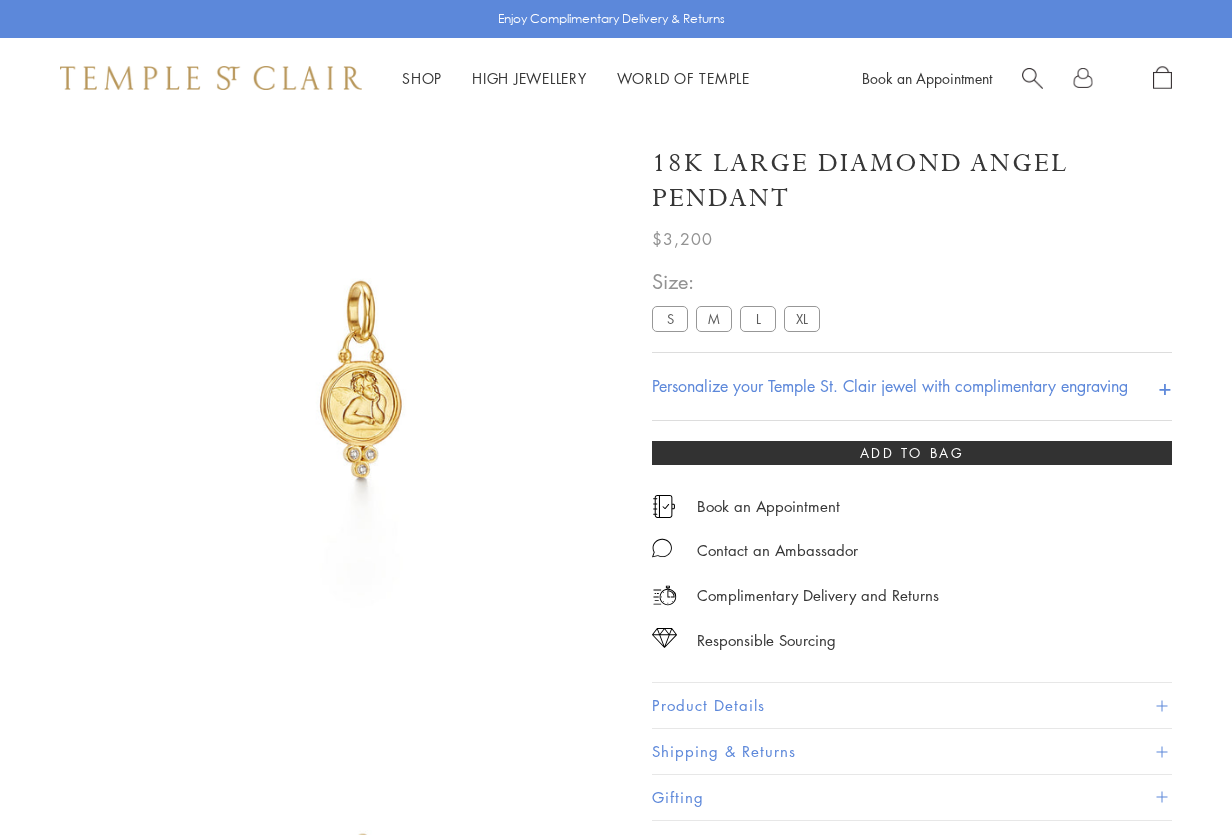 scroll, scrollTop: 0, scrollLeft: 0, axis: both 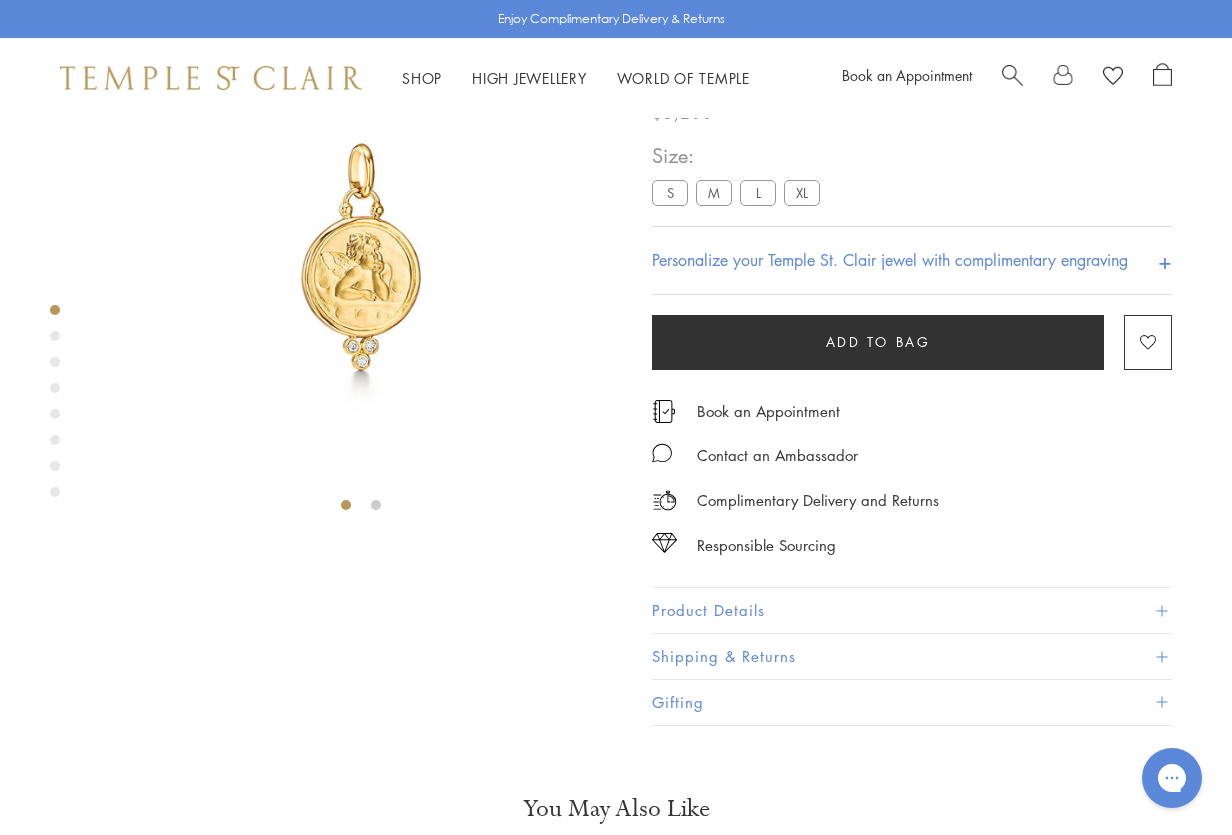 click at bounding box center [1161, 610] 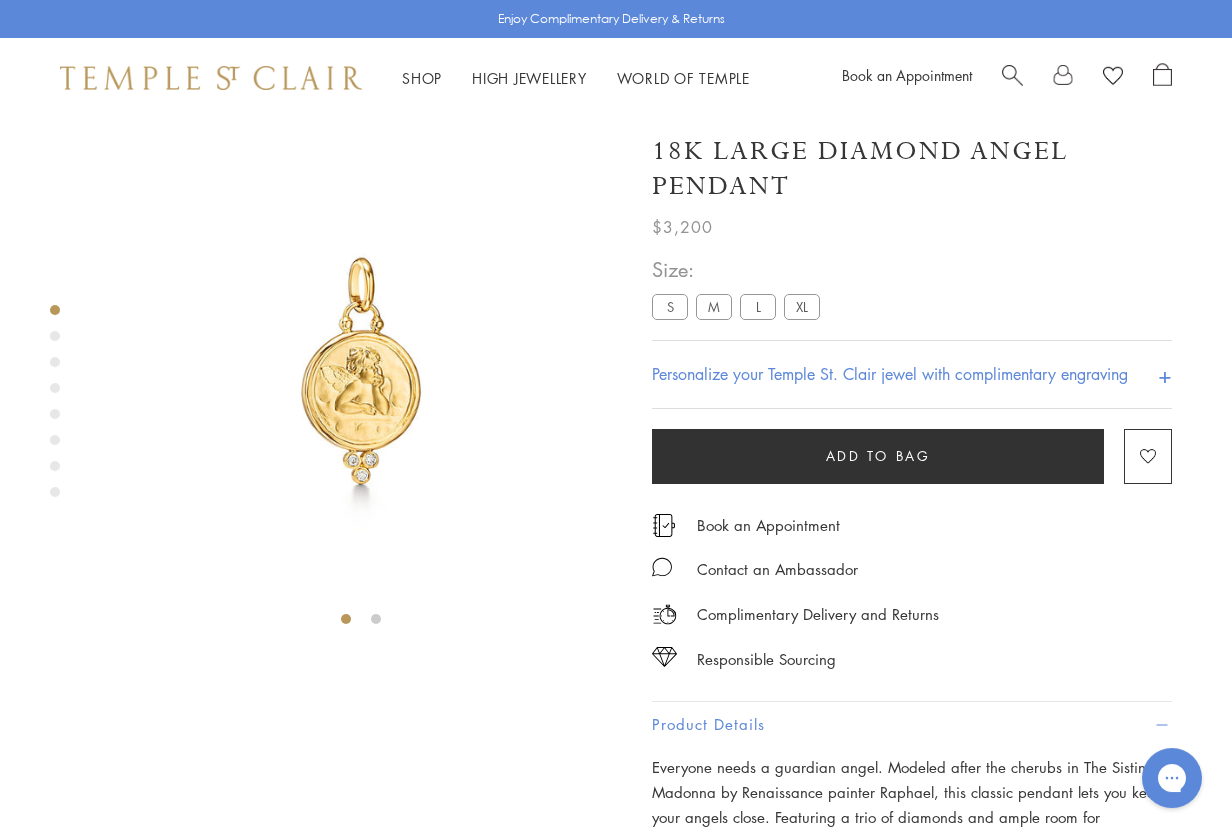 scroll, scrollTop: 0, scrollLeft: 0, axis: both 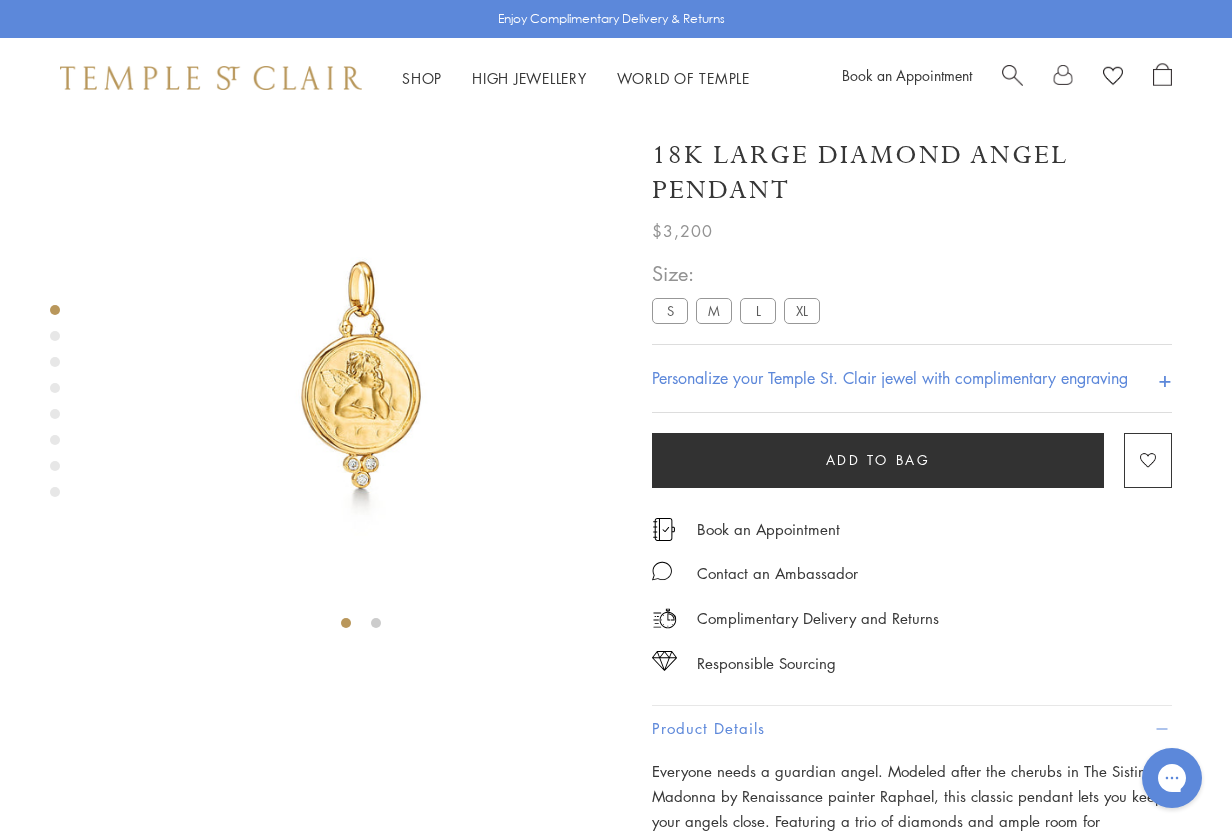 click on "L" at bounding box center (758, 310) 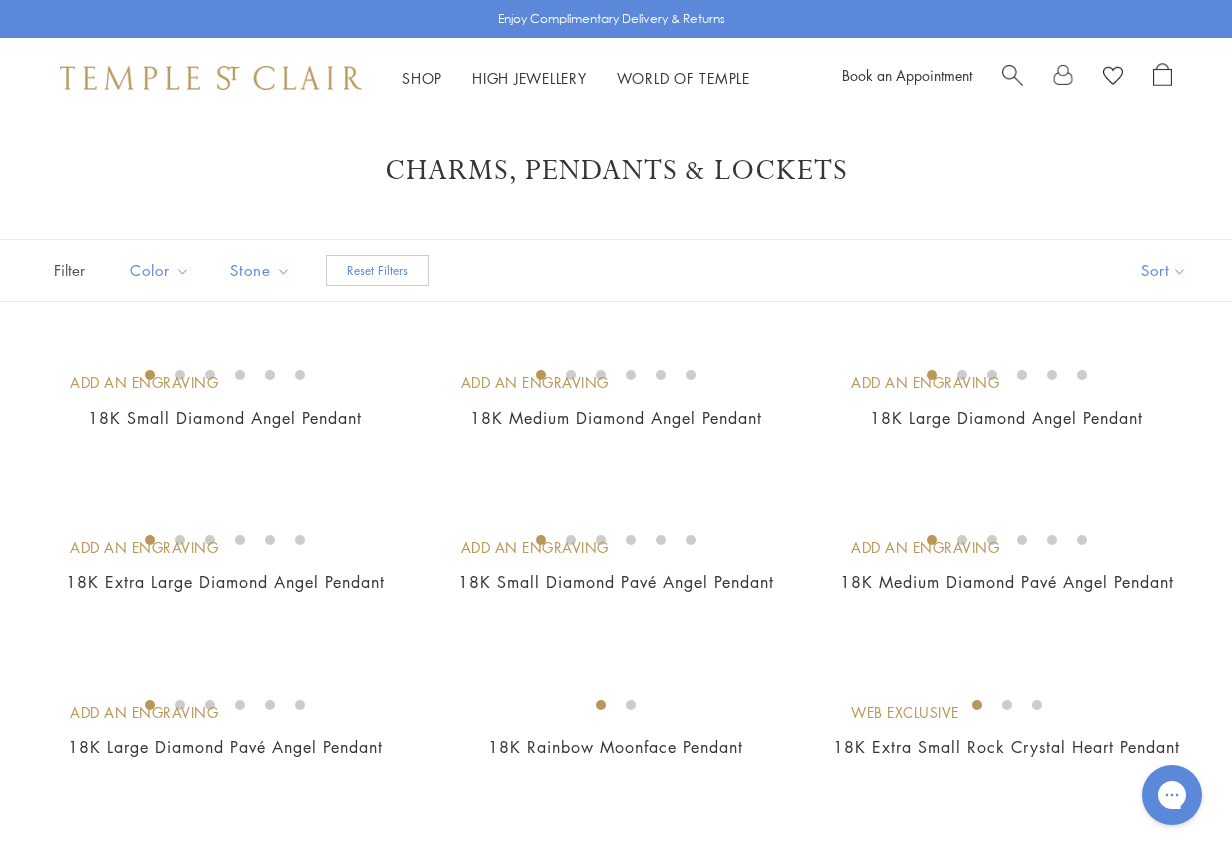 scroll, scrollTop: 0, scrollLeft: 0, axis: both 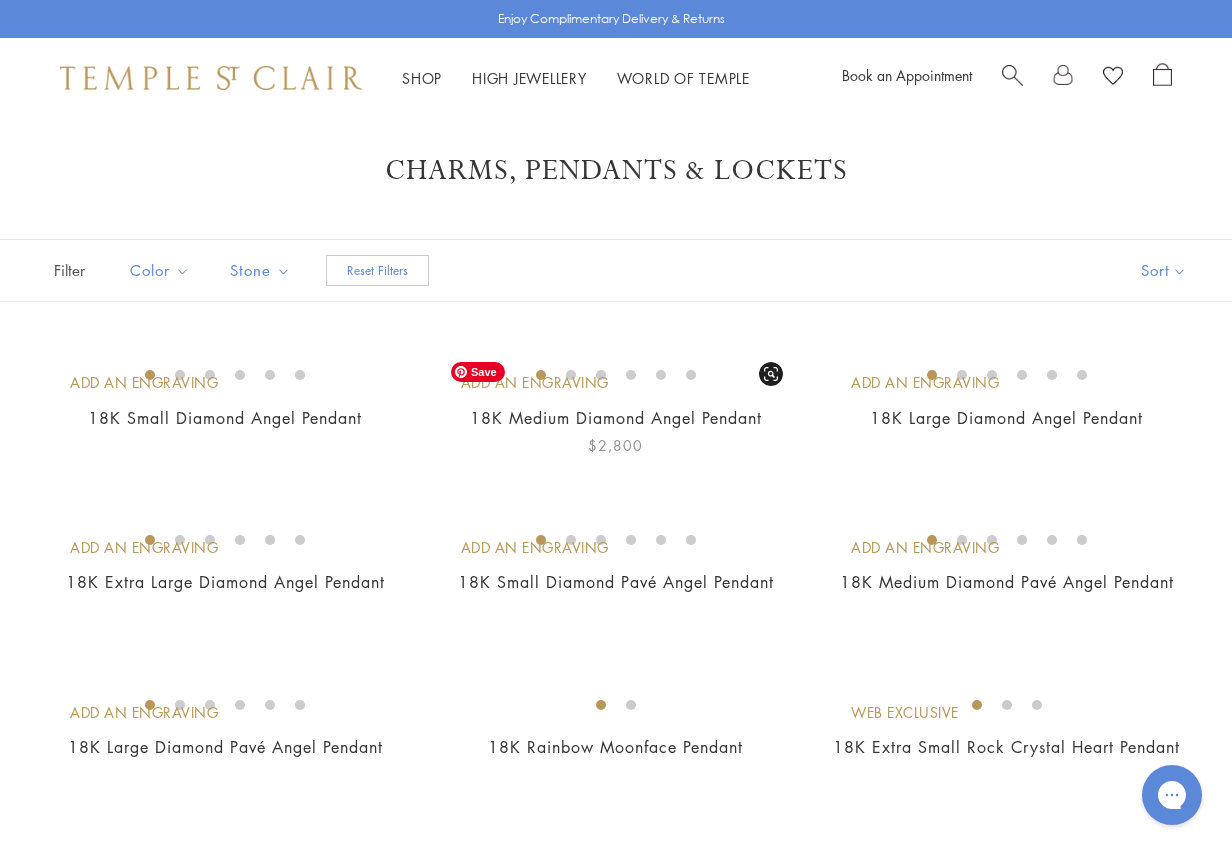 click at bounding box center (0, 0) 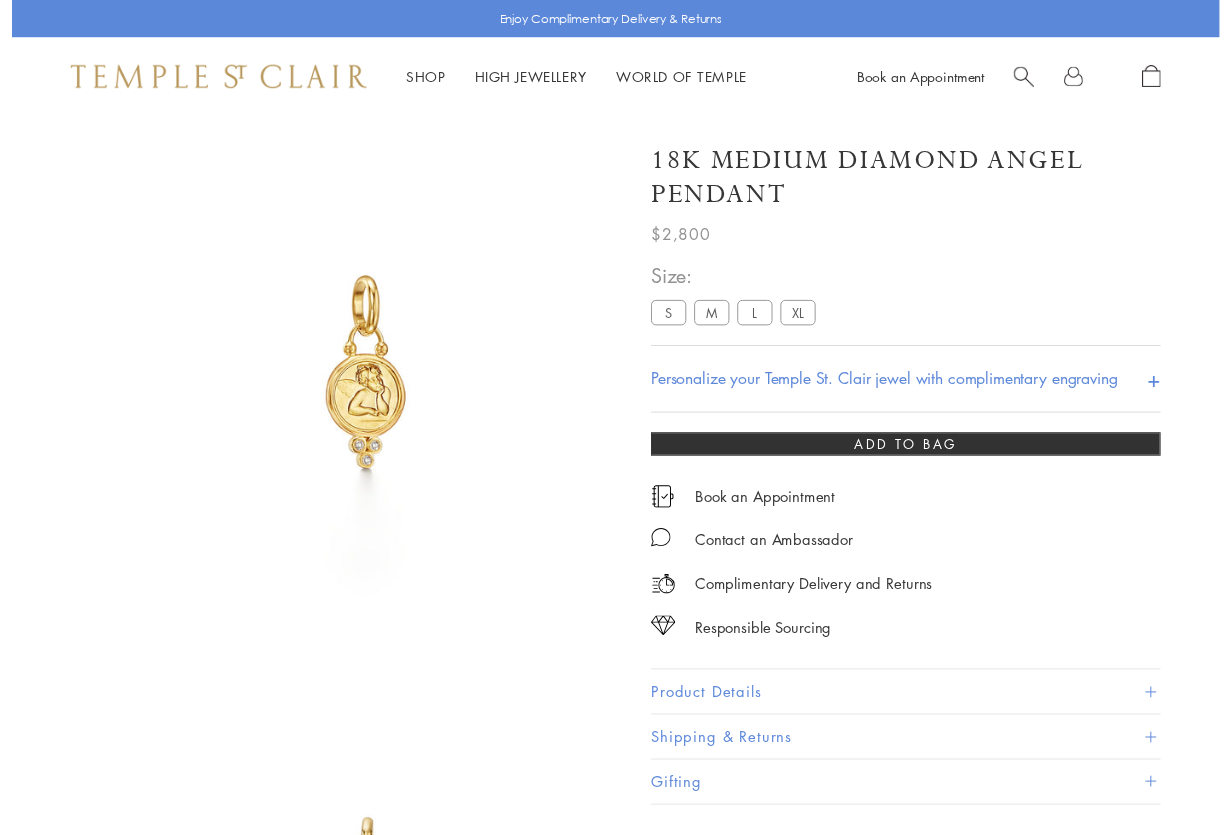 scroll, scrollTop: 0, scrollLeft: 0, axis: both 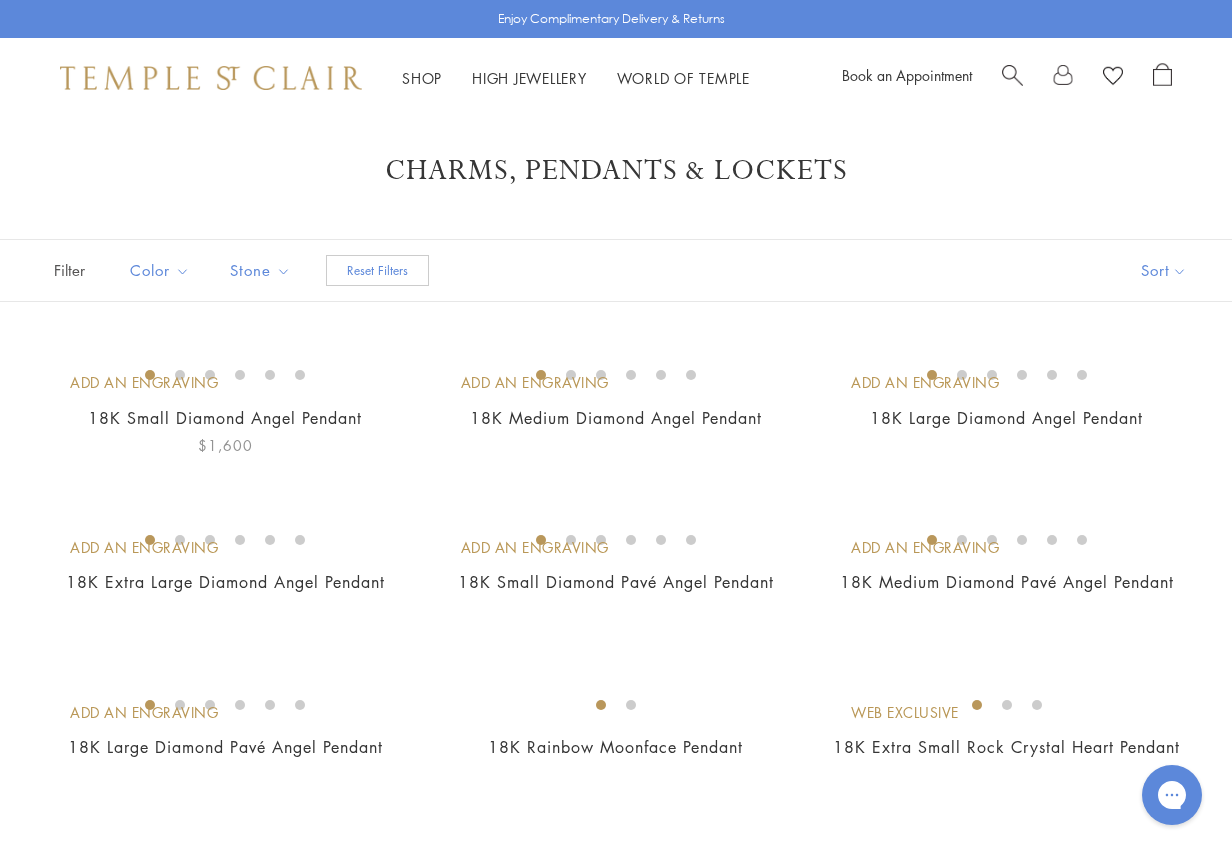 click at bounding box center (0, 0) 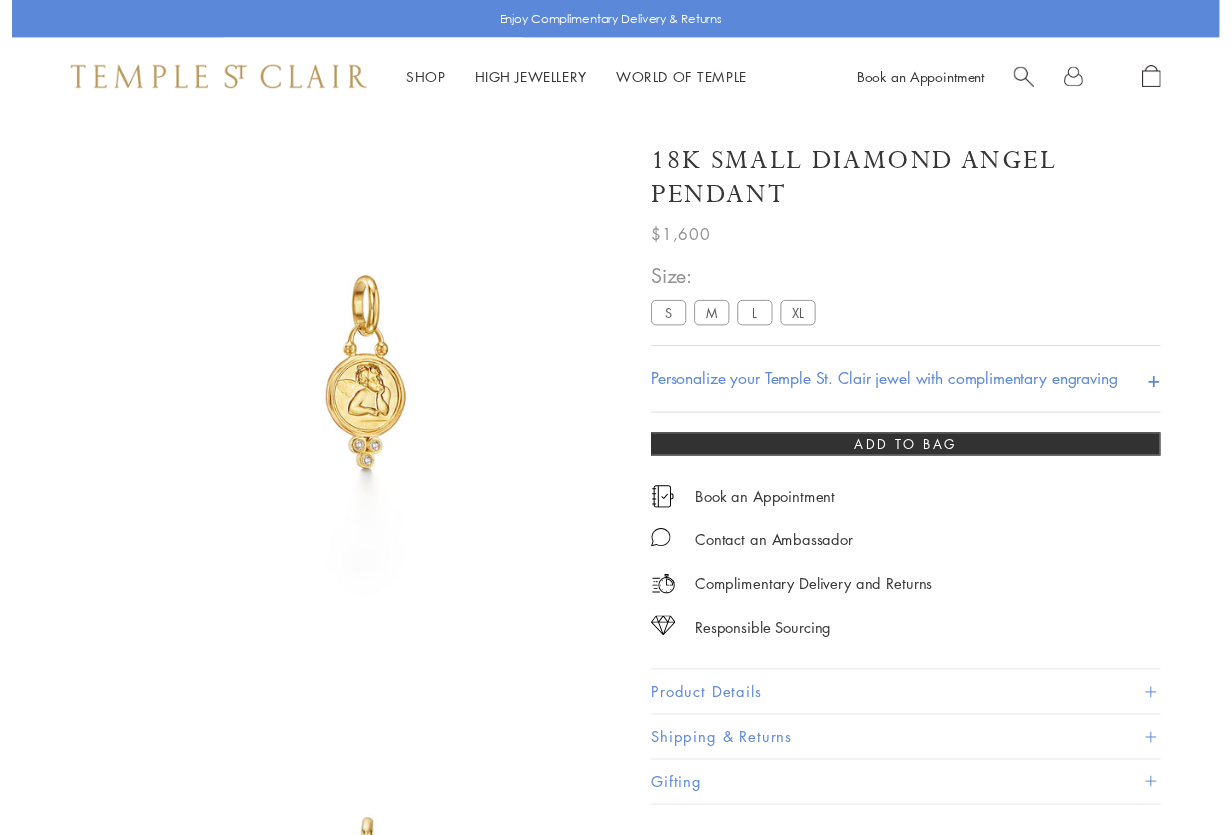 scroll, scrollTop: 0, scrollLeft: 0, axis: both 